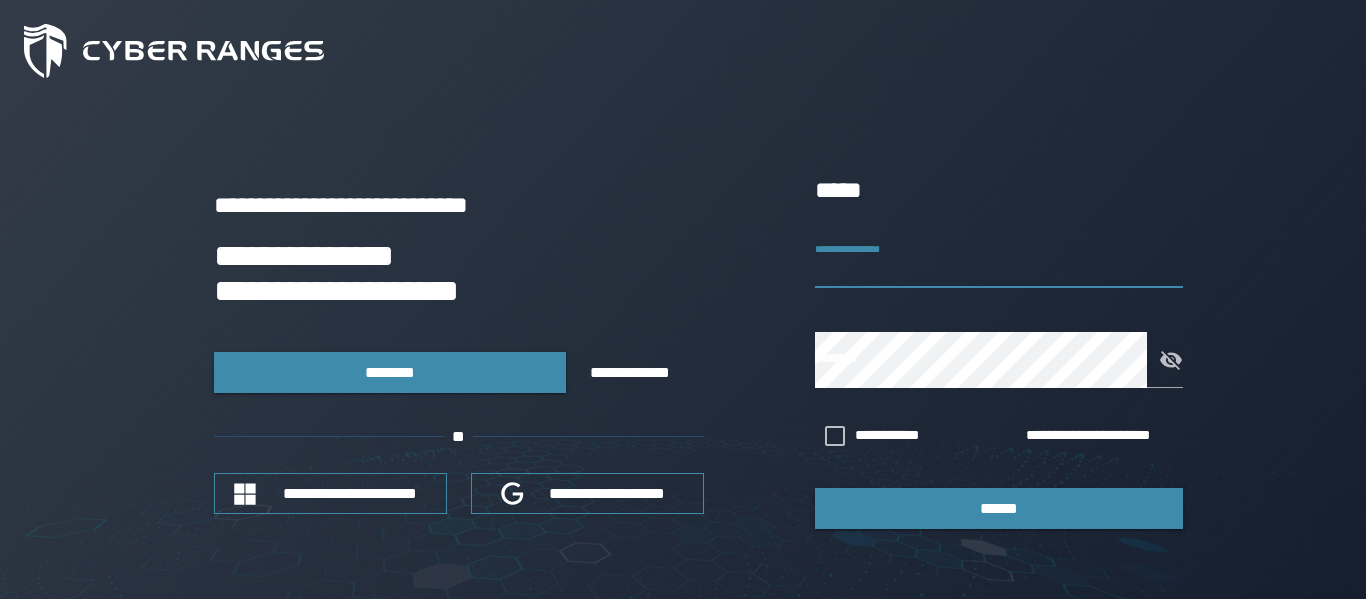 scroll, scrollTop: 0, scrollLeft: 0, axis: both 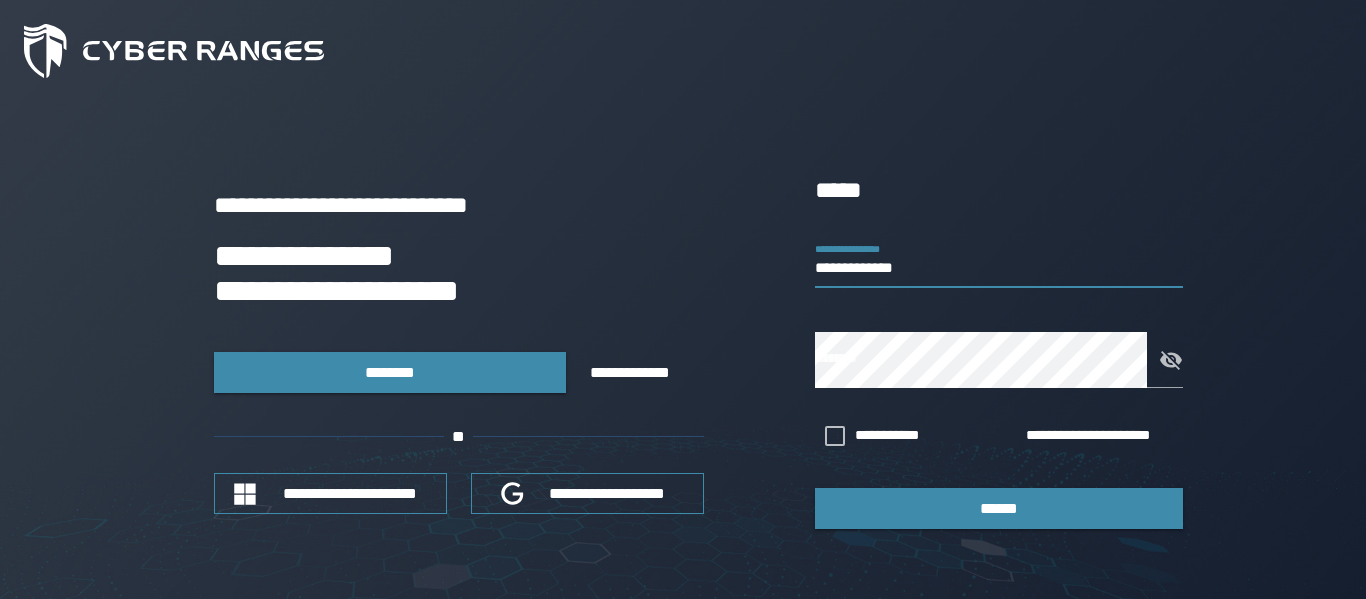 type on "**********" 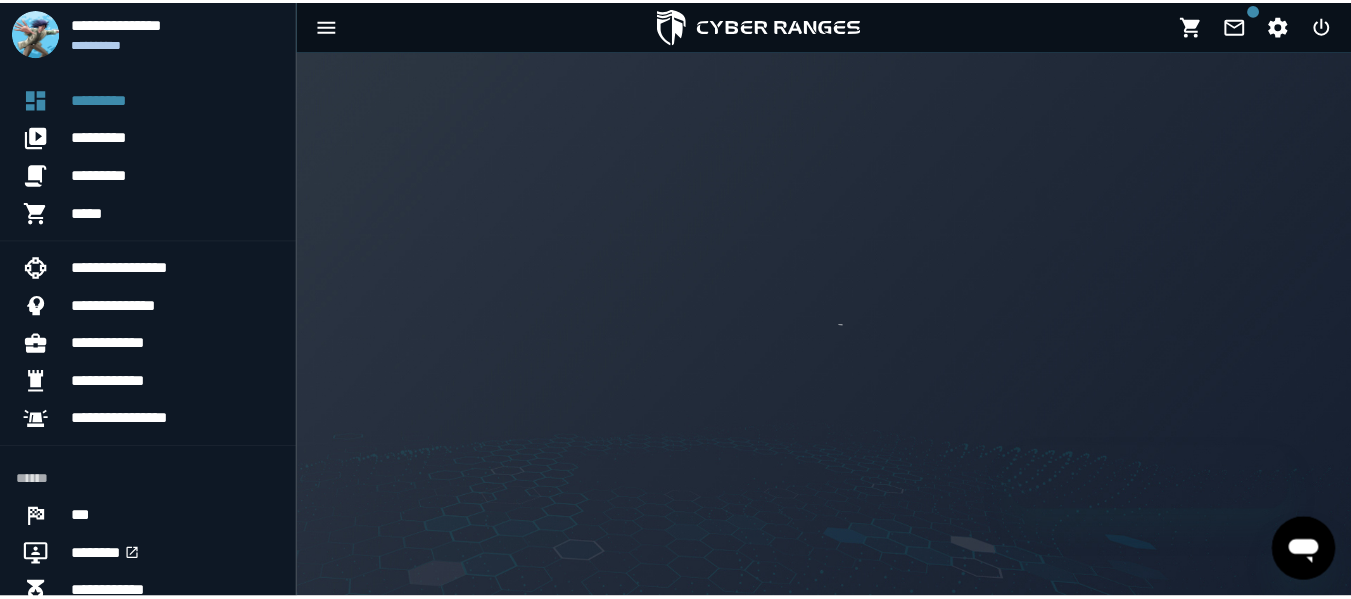scroll, scrollTop: 0, scrollLeft: 0, axis: both 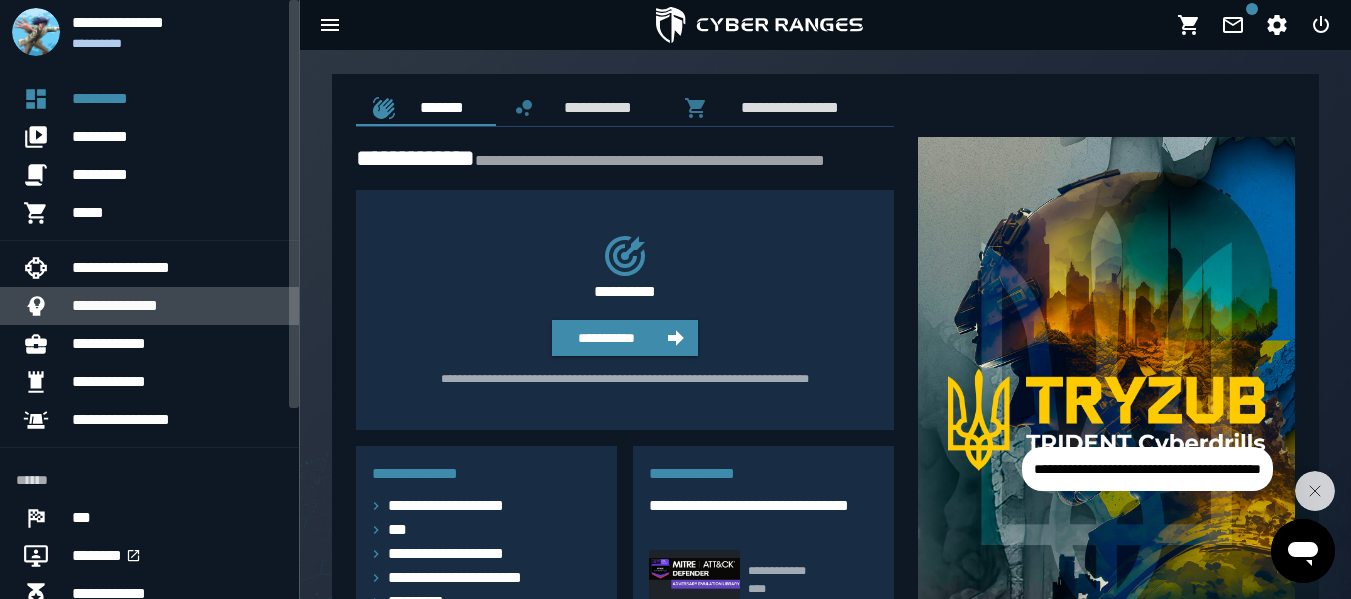 click on "**********" at bounding box center [177, 306] 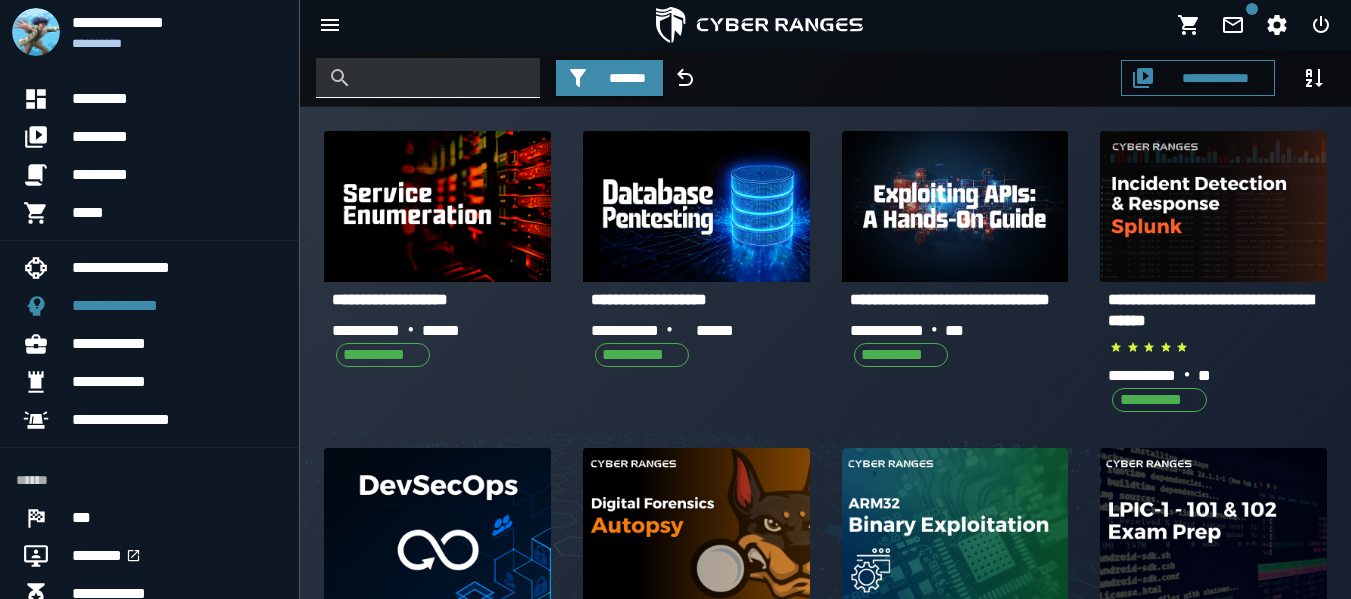 click at bounding box center (443, 78) 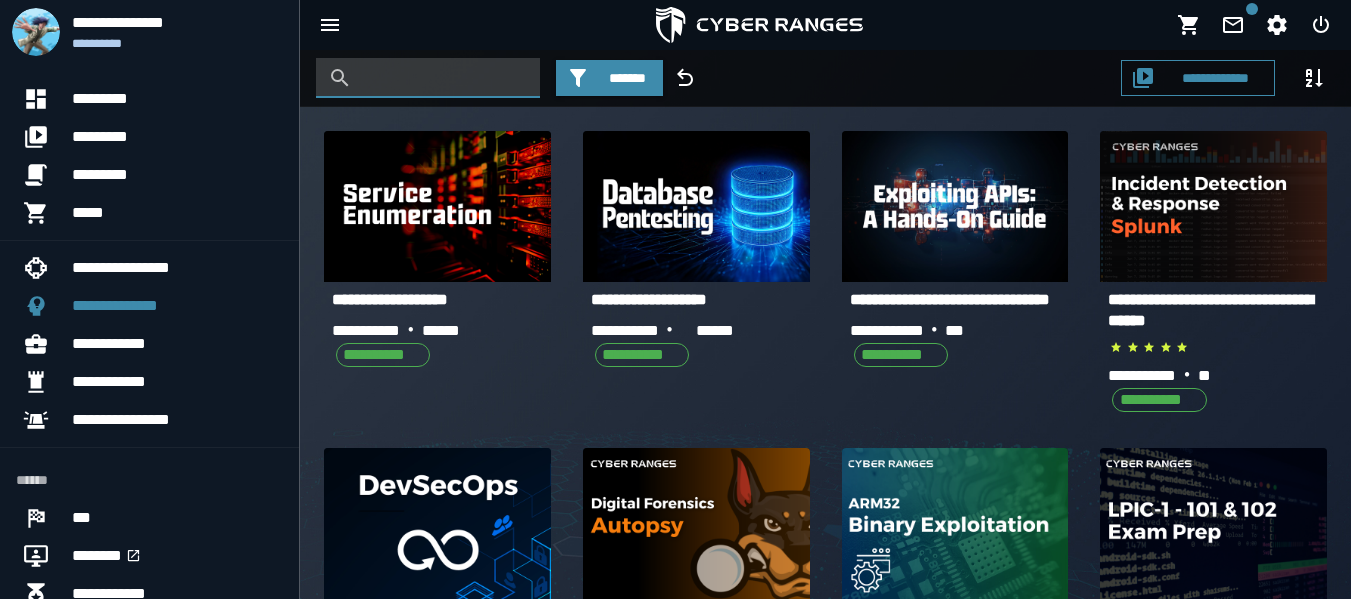 paste on "**********" 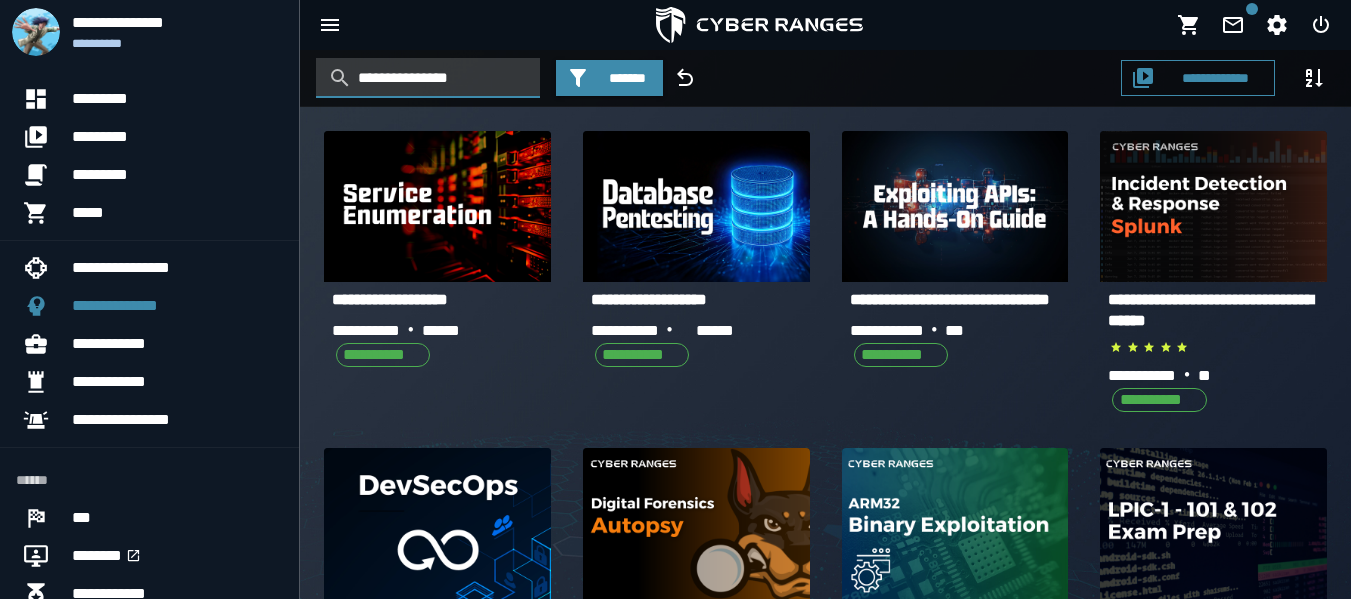 type on "**********" 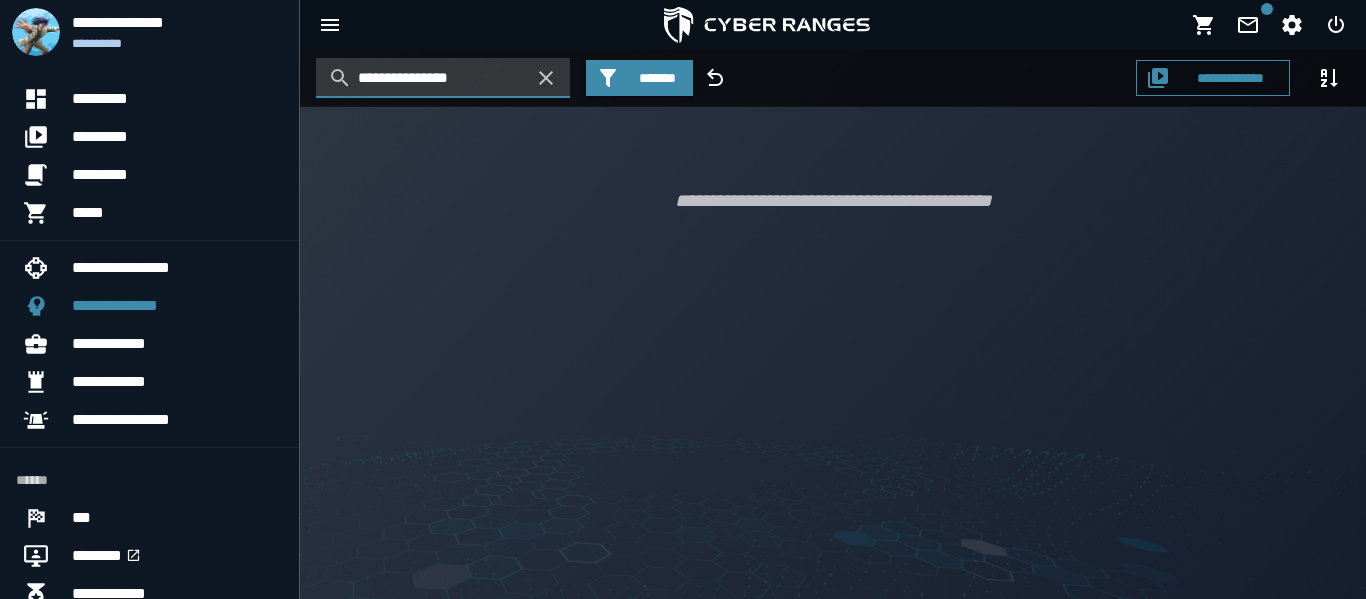 click on "**********" at bounding box center (443, 78) 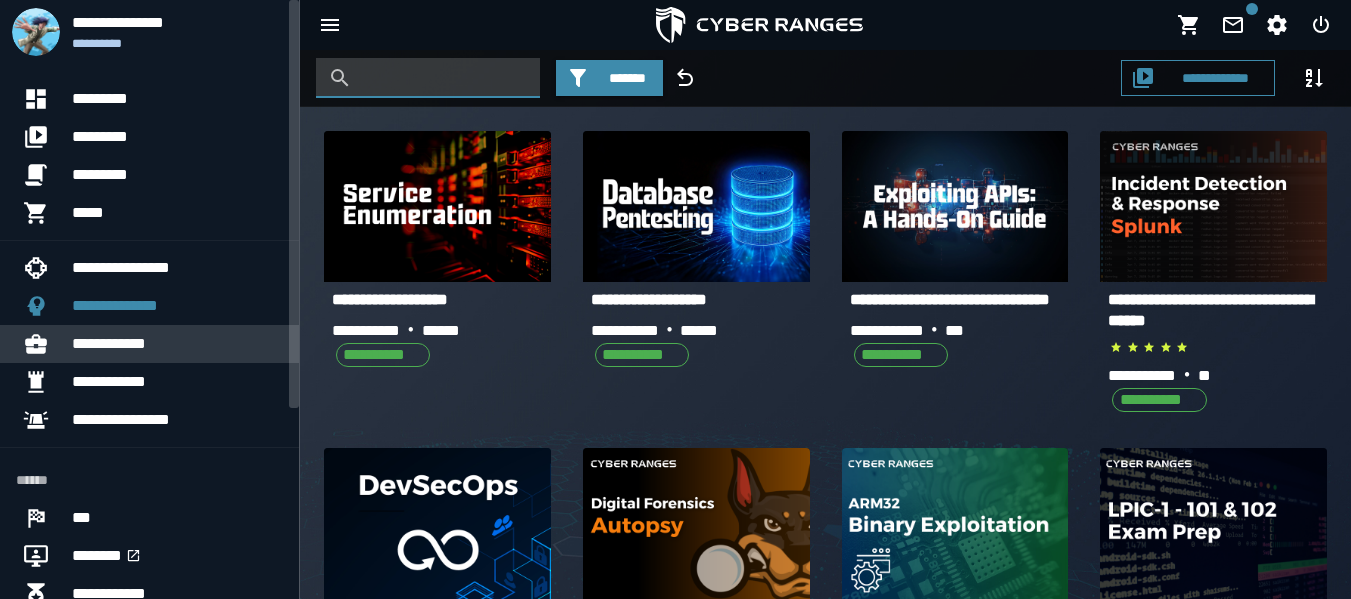 type 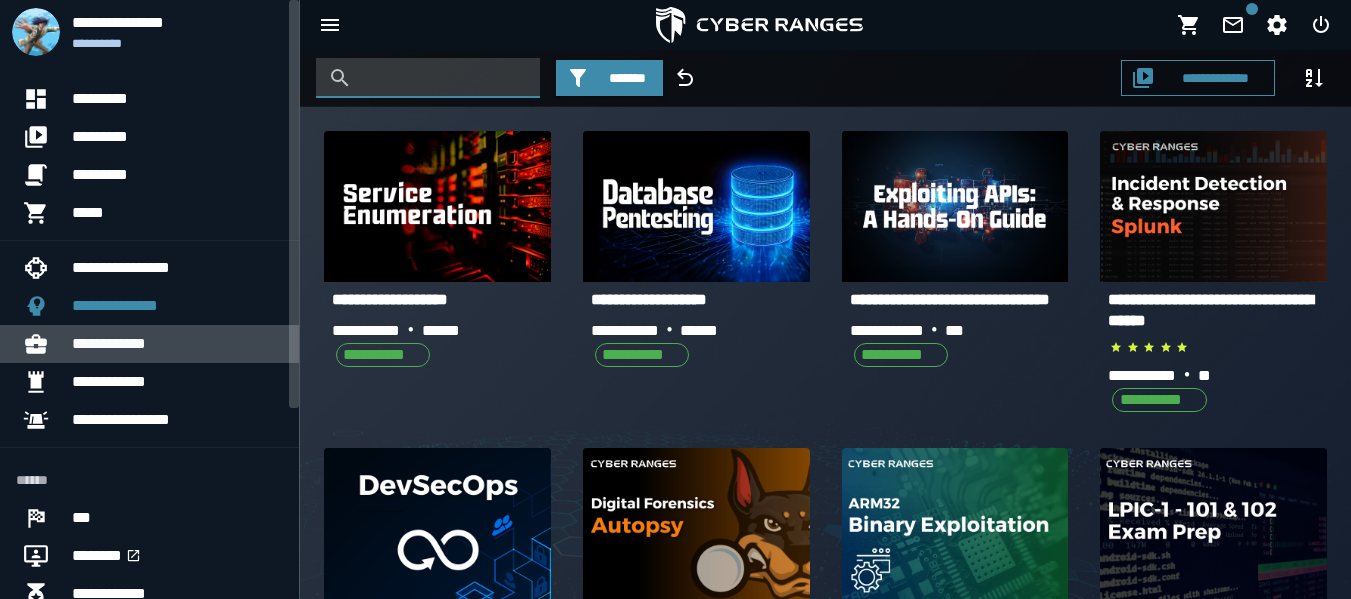 click on "**********" at bounding box center (177, 344) 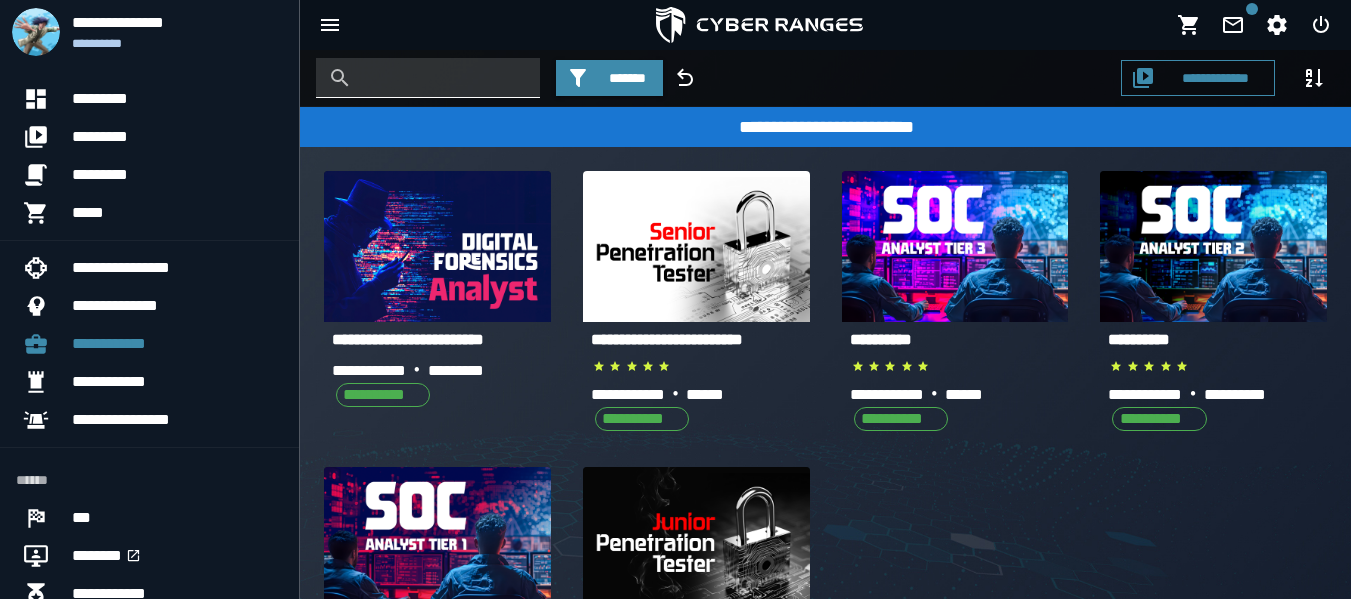 click at bounding box center (443, 78) 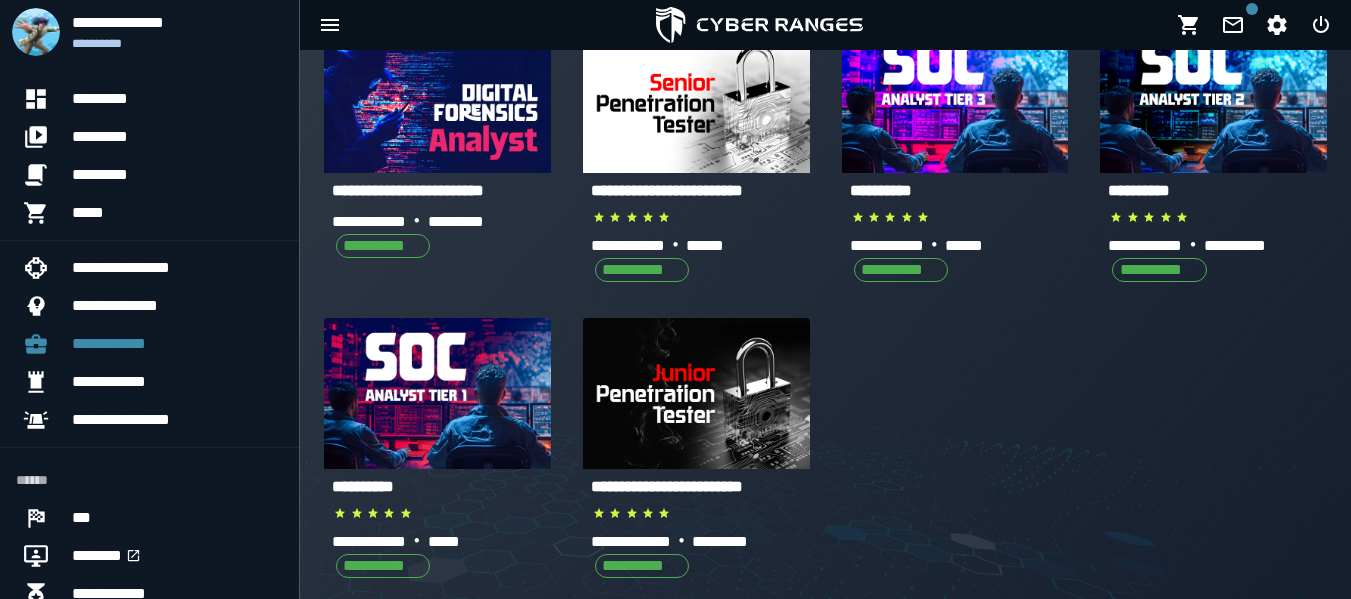 scroll, scrollTop: 150, scrollLeft: 0, axis: vertical 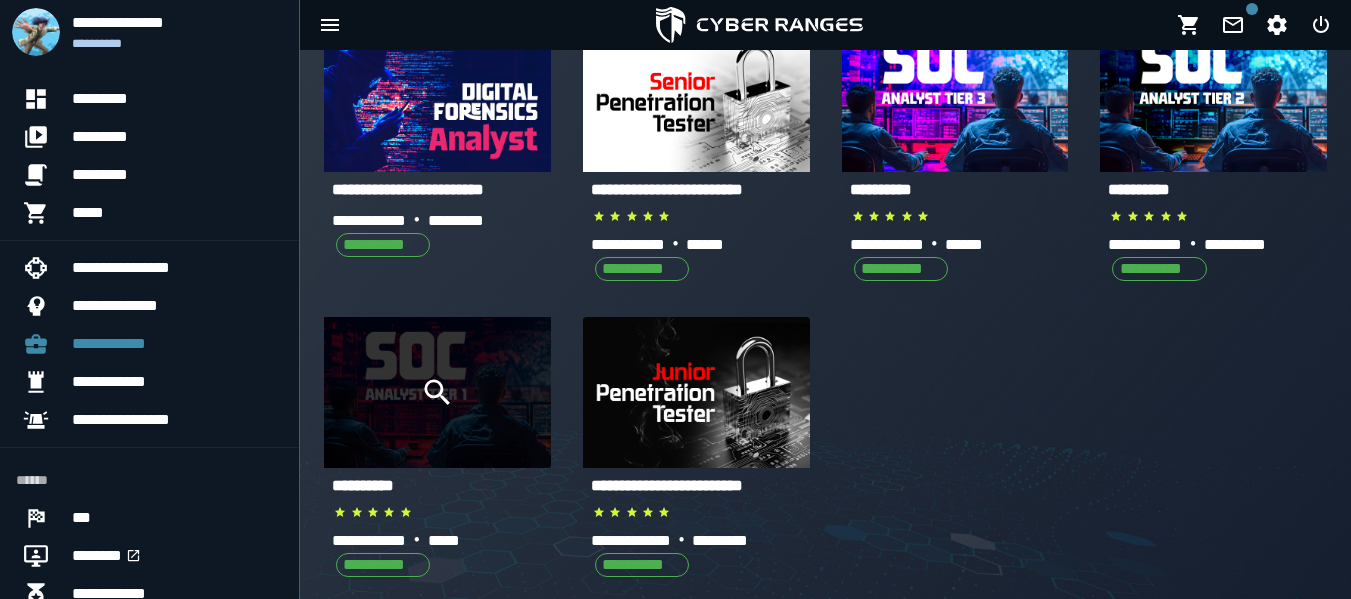 click 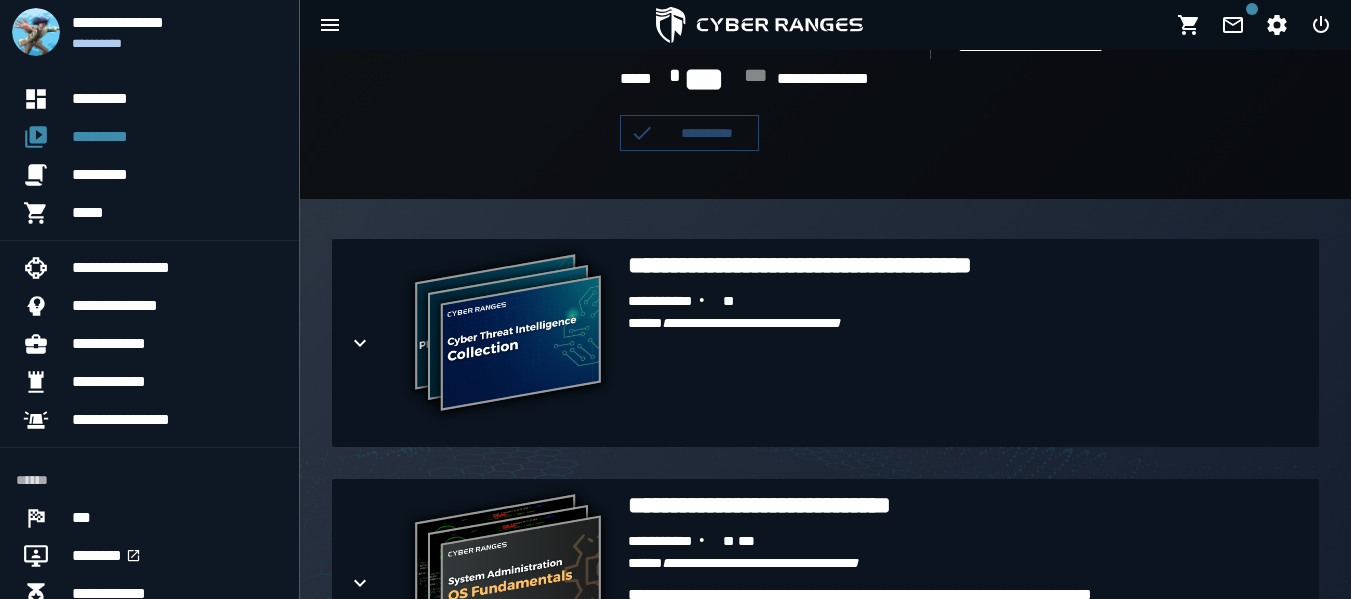 scroll, scrollTop: 337, scrollLeft: 0, axis: vertical 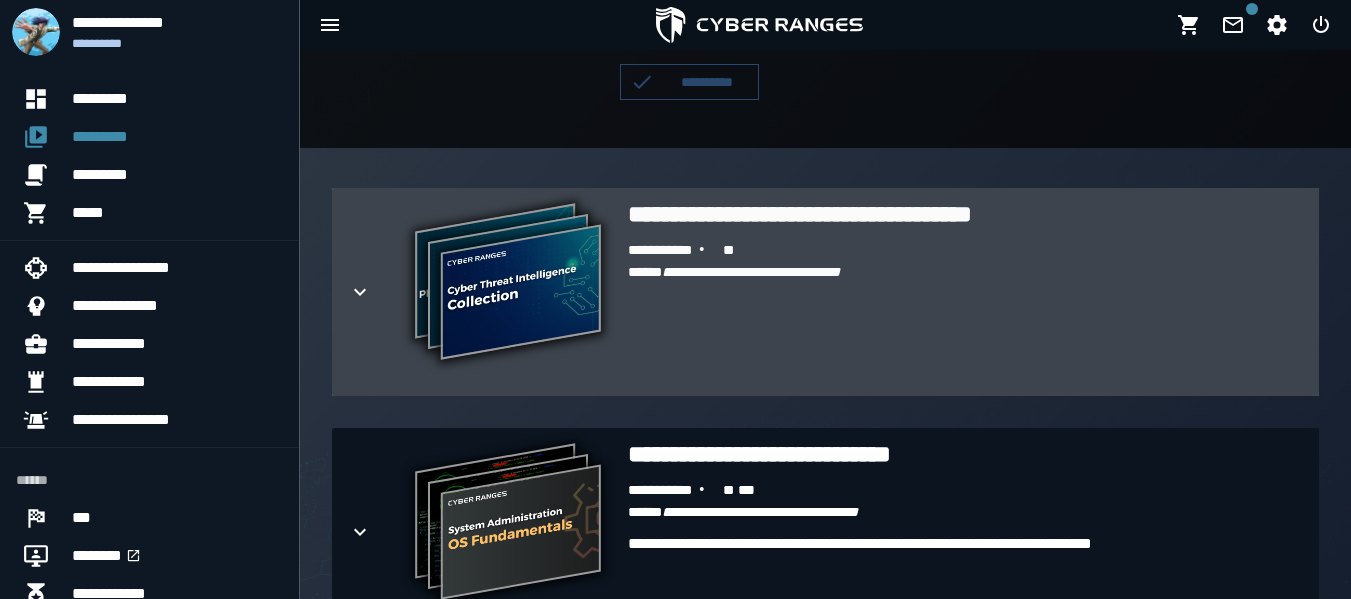 click on "**********" at bounding box center (965, 310) 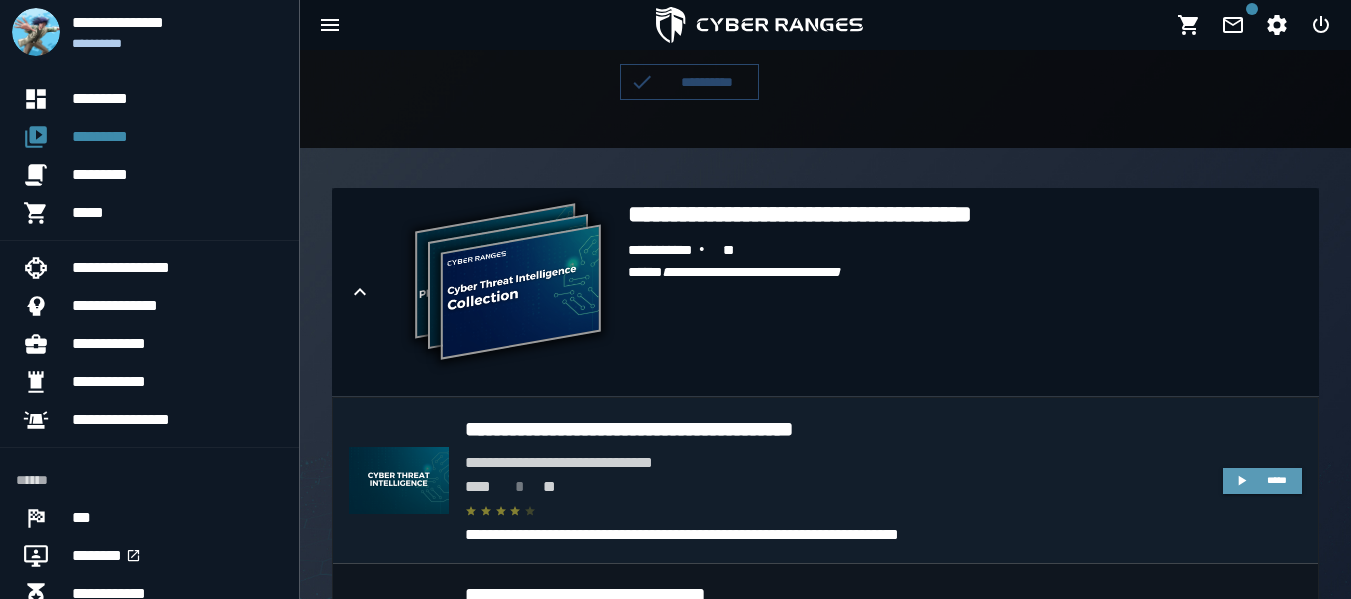 click on "*****" at bounding box center [1262, 481] 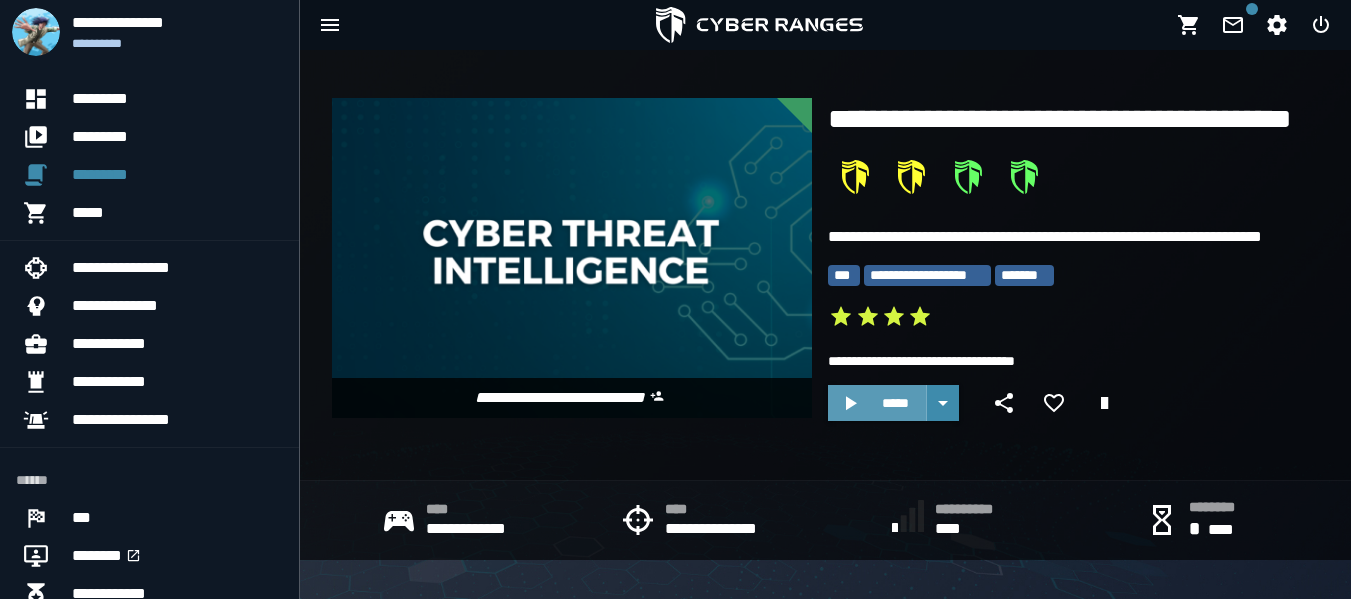 click on "*****" at bounding box center [895, 403] 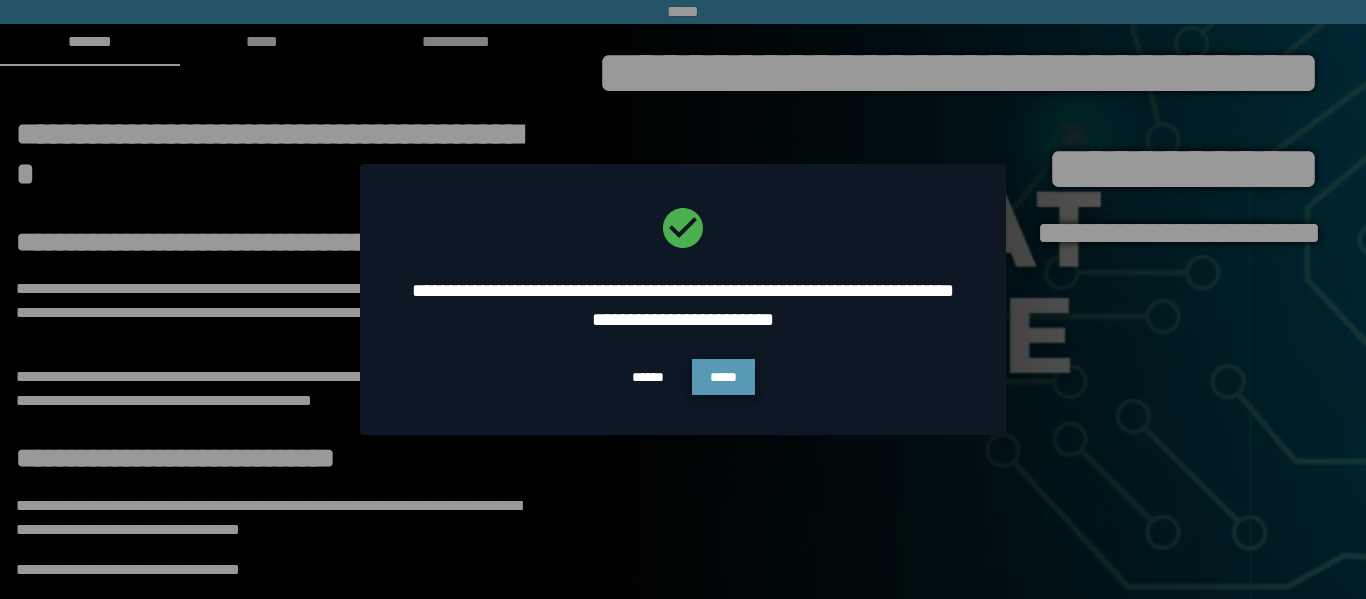 click on "*****" at bounding box center (723, 377) 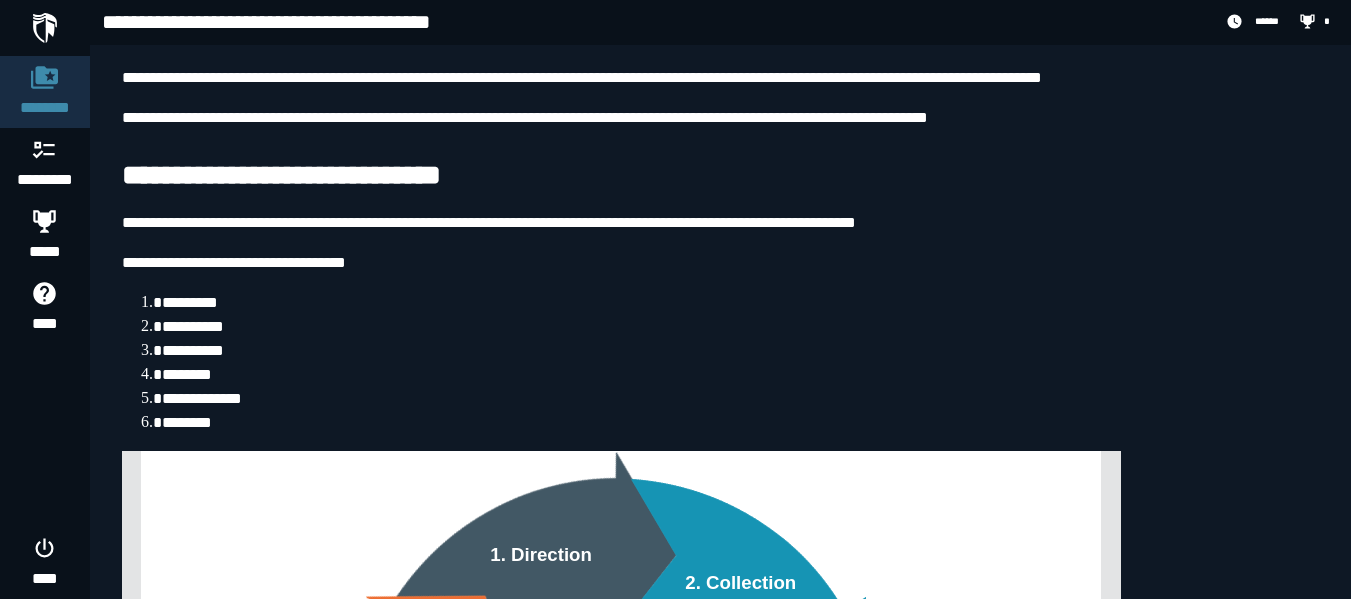 scroll, scrollTop: 0, scrollLeft: 0, axis: both 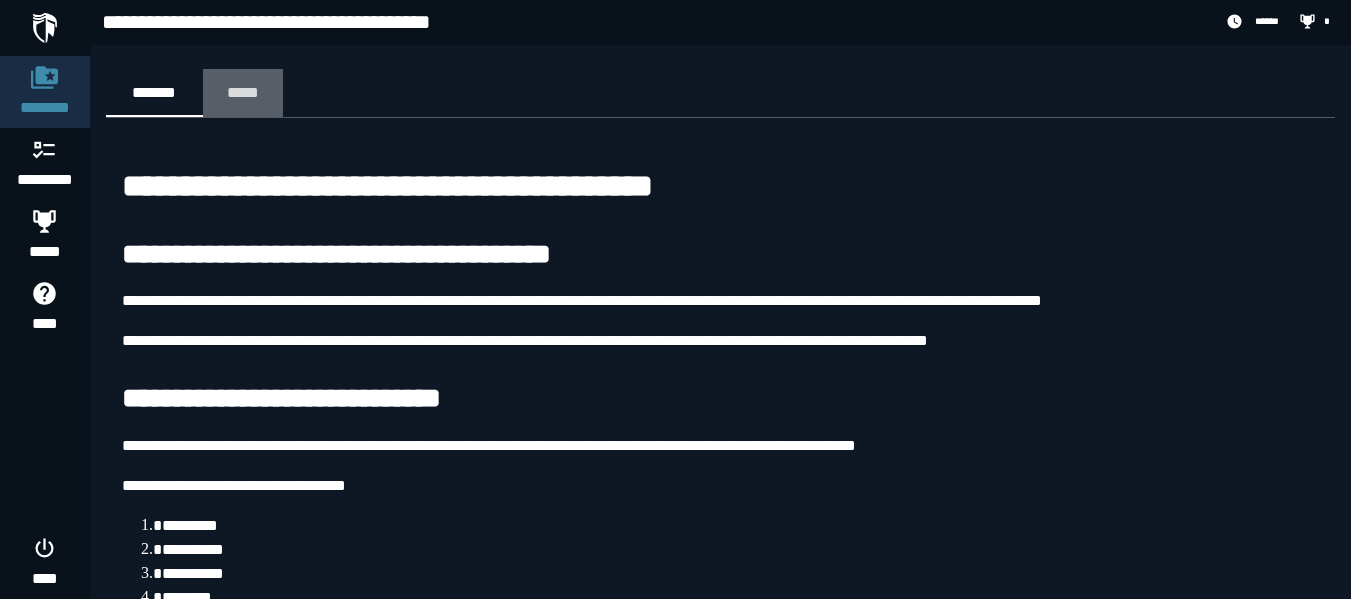 click on "*****" at bounding box center [243, 92] 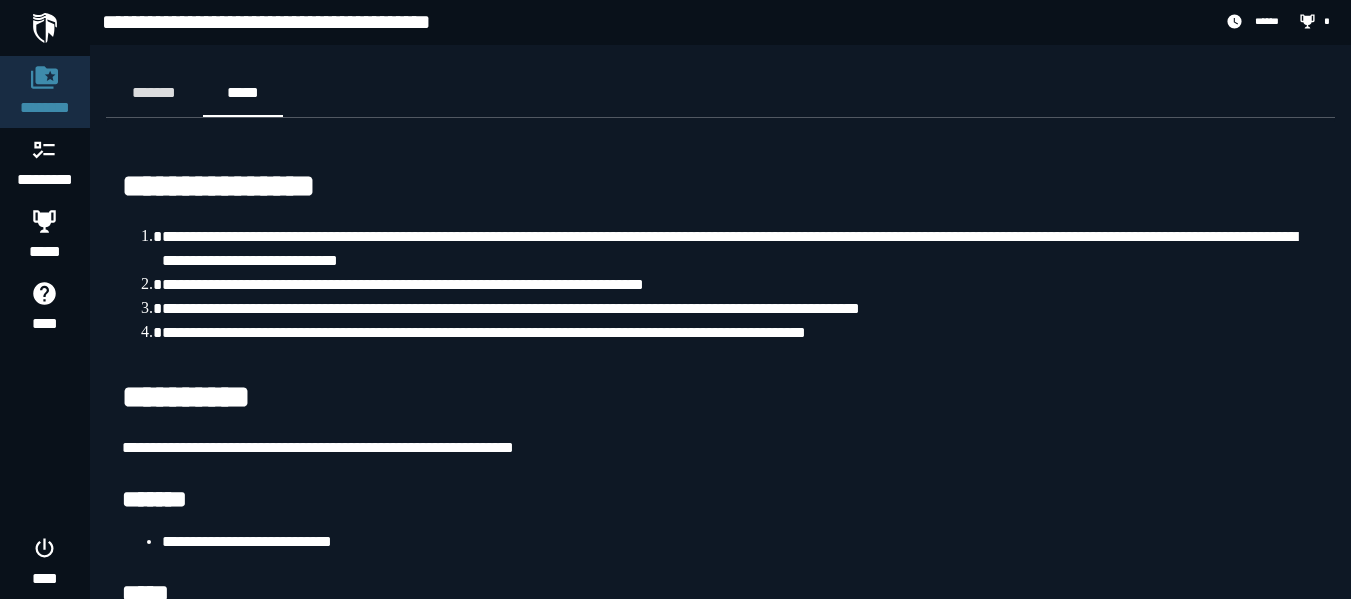 scroll, scrollTop: 80, scrollLeft: 0, axis: vertical 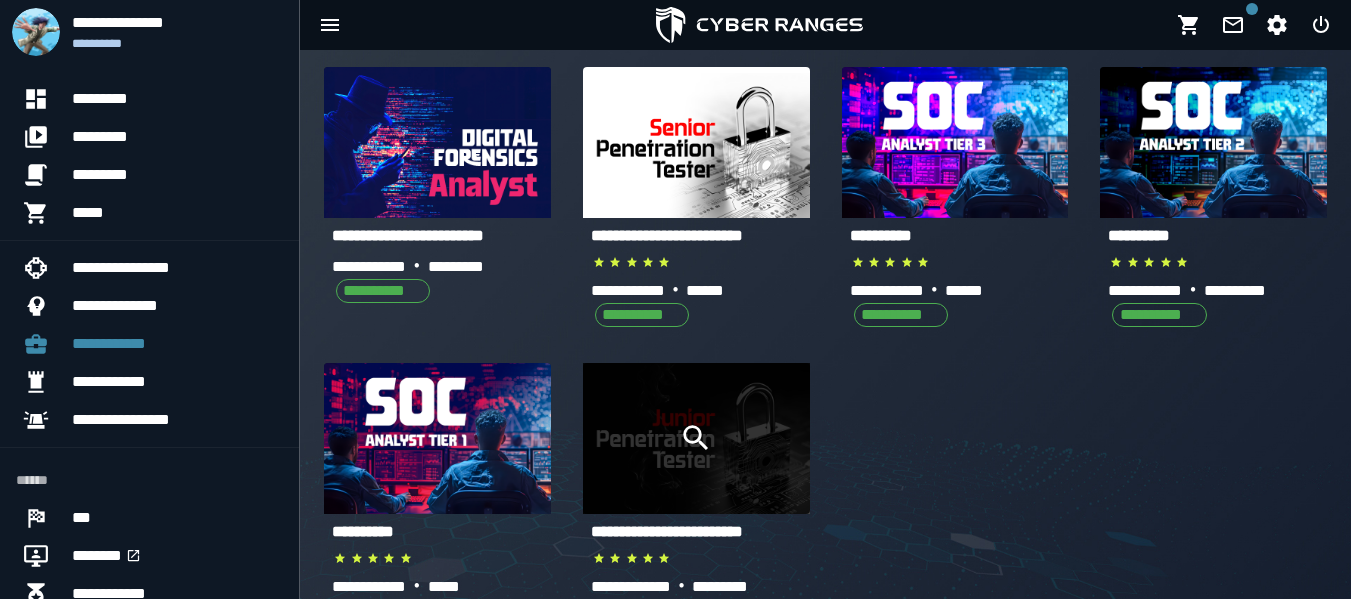 click 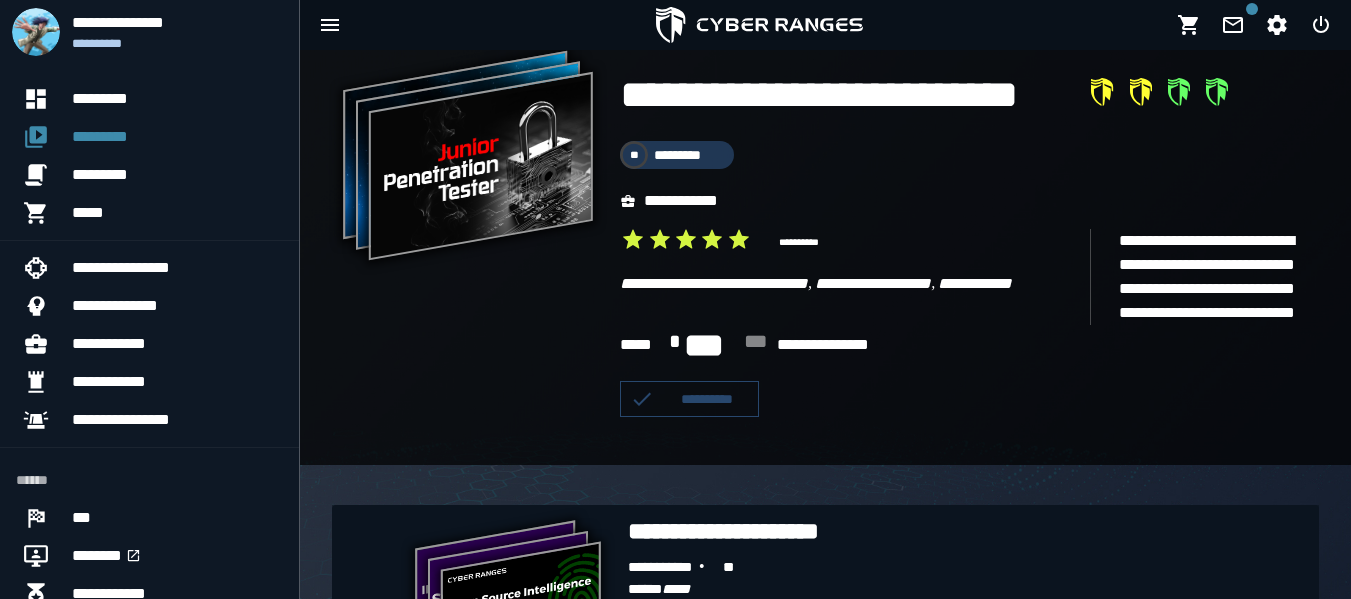 scroll, scrollTop: 0, scrollLeft: 0, axis: both 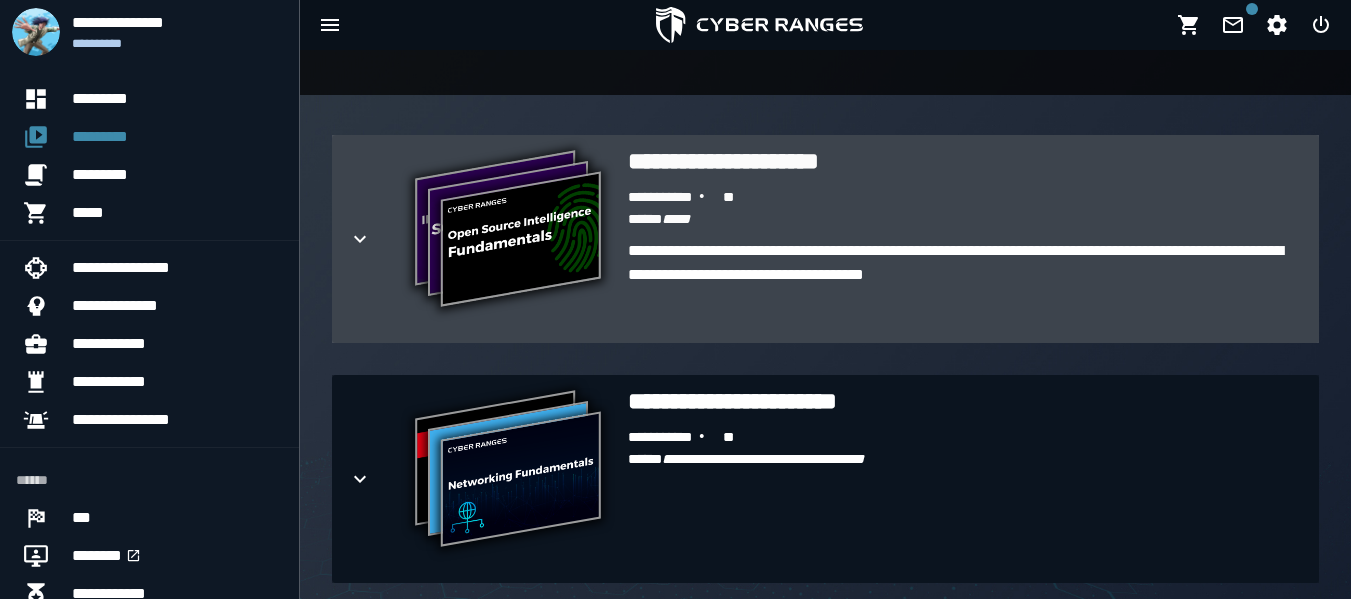 click on "**********" at bounding box center (675, 198) 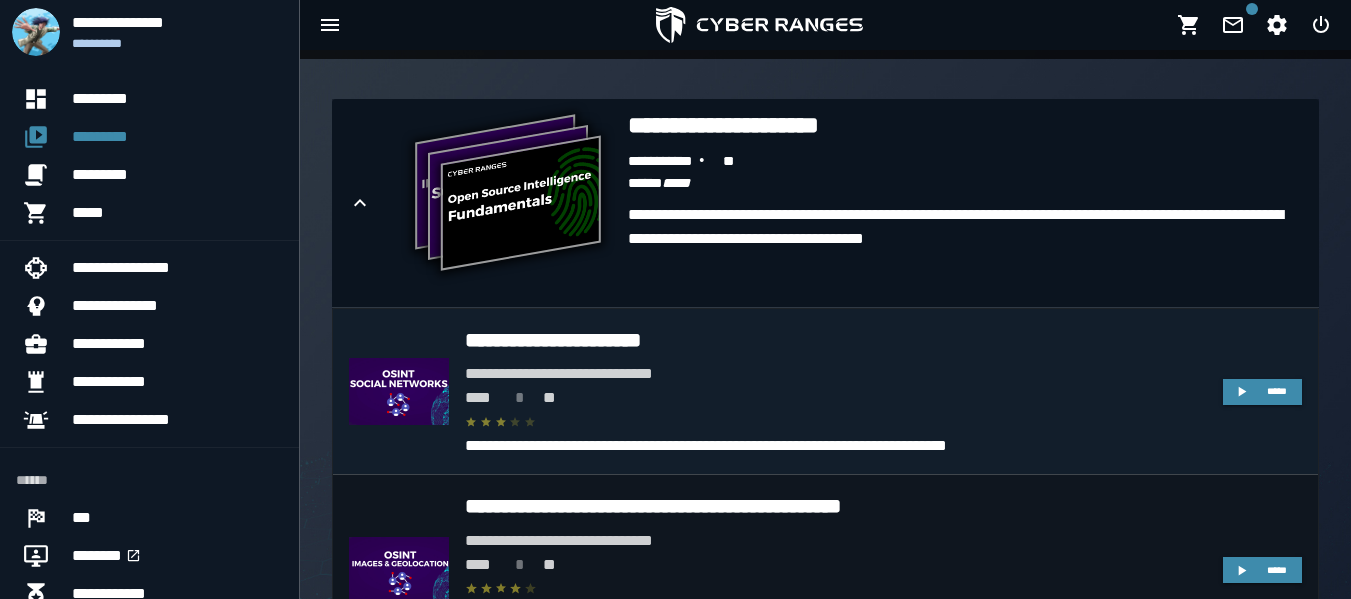 scroll, scrollTop: 525, scrollLeft: 0, axis: vertical 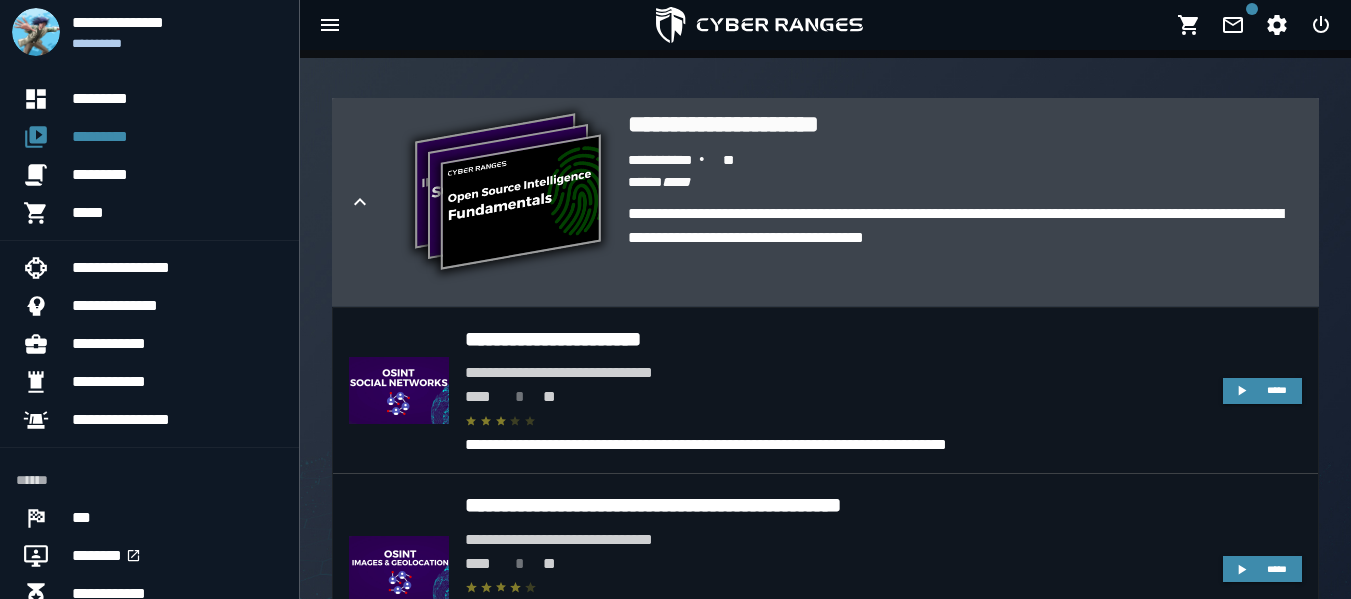 click on "**********" at bounding box center (508, 194) 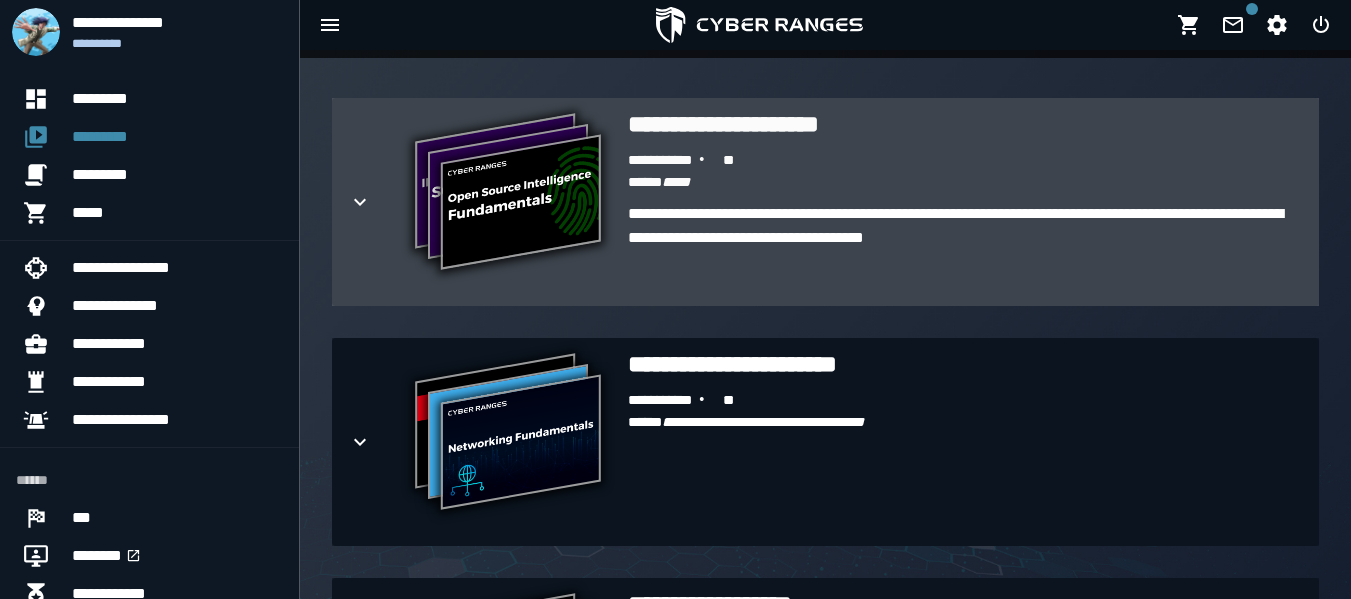 click 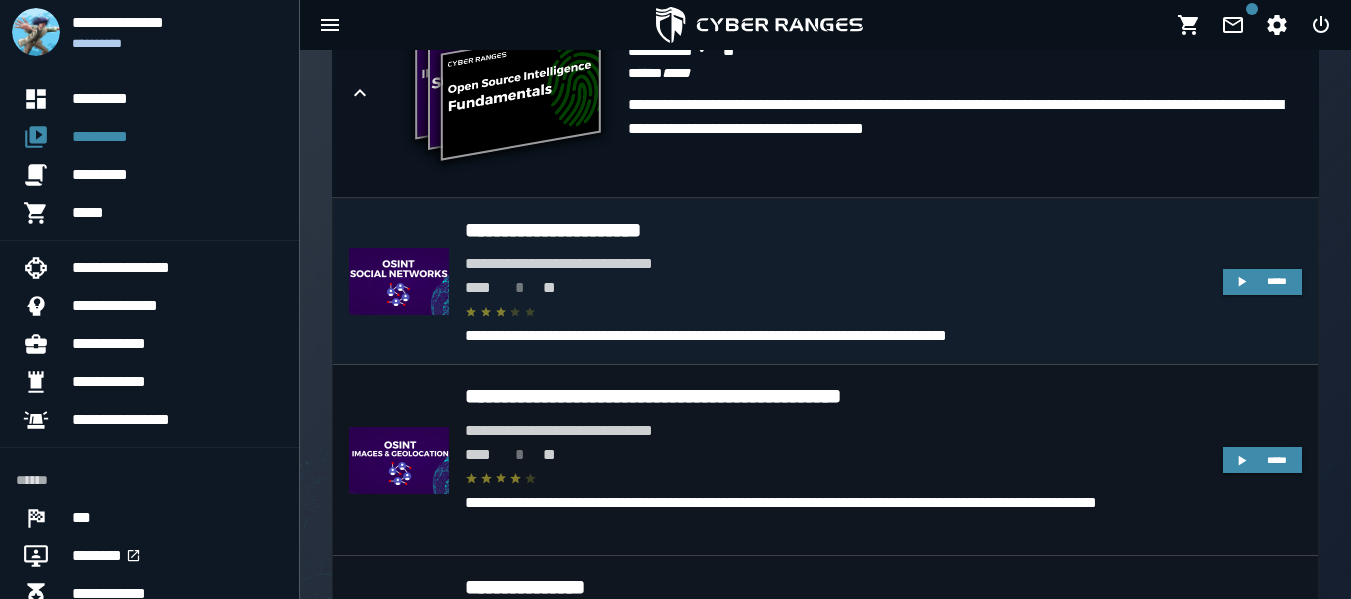 scroll, scrollTop: 633, scrollLeft: 0, axis: vertical 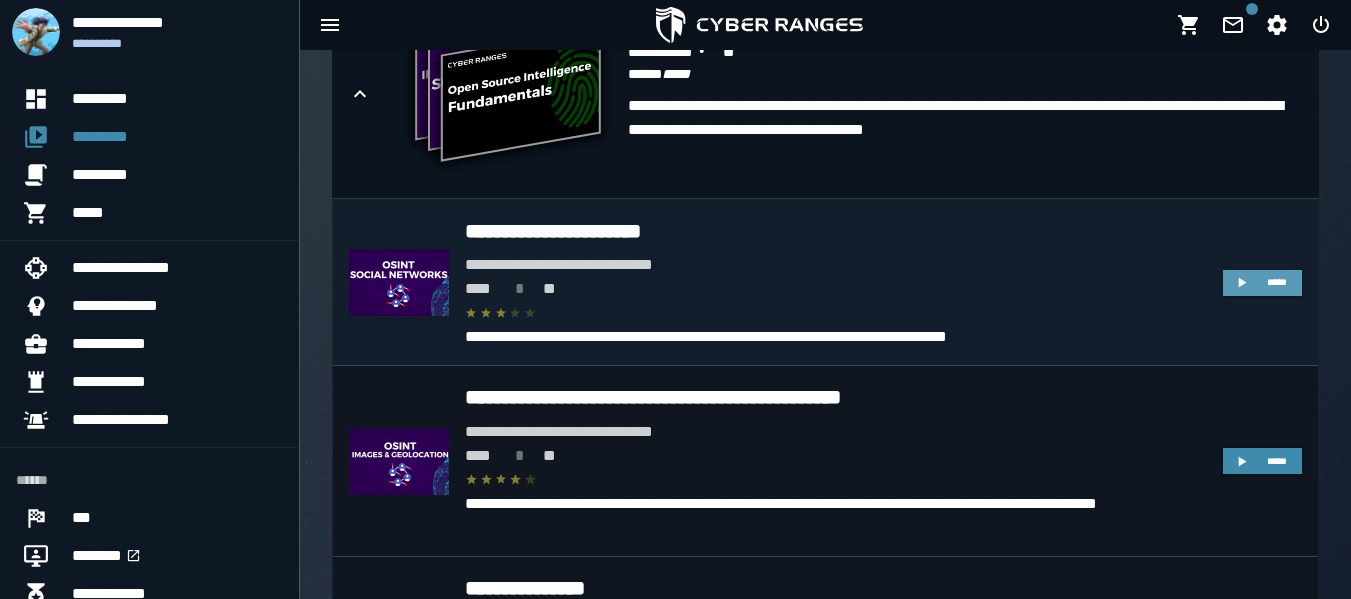 click on "*****" at bounding box center [1262, 283] 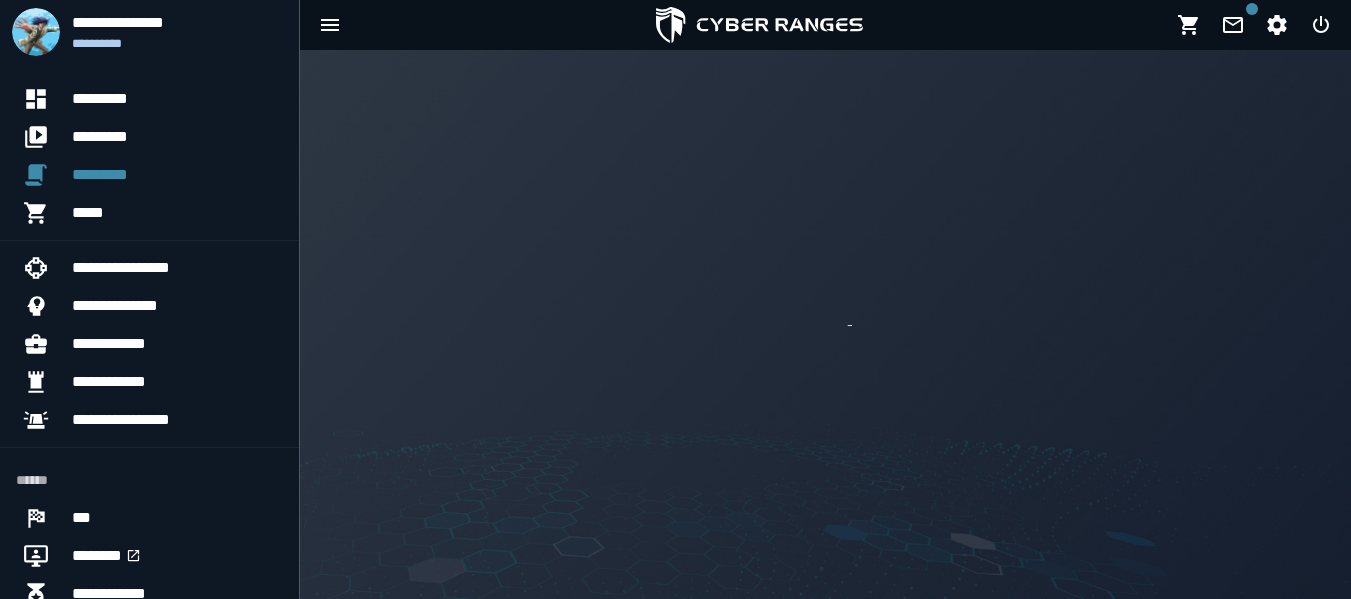 scroll, scrollTop: 0, scrollLeft: 0, axis: both 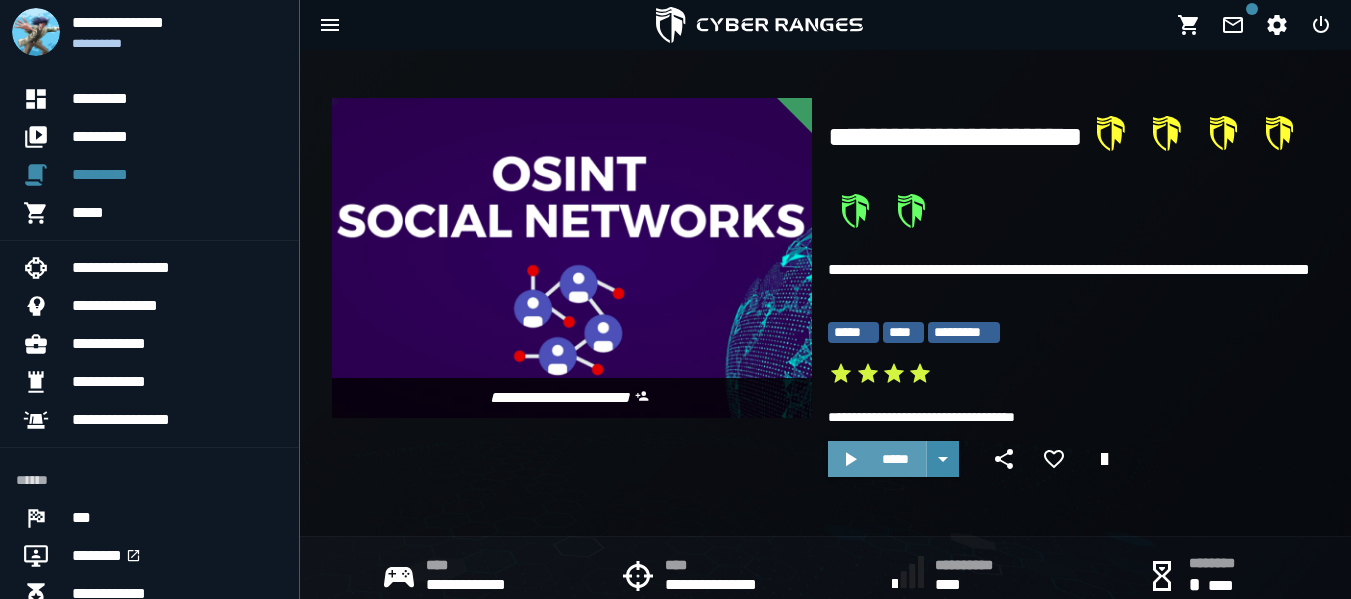 click on "*****" at bounding box center [877, 459] 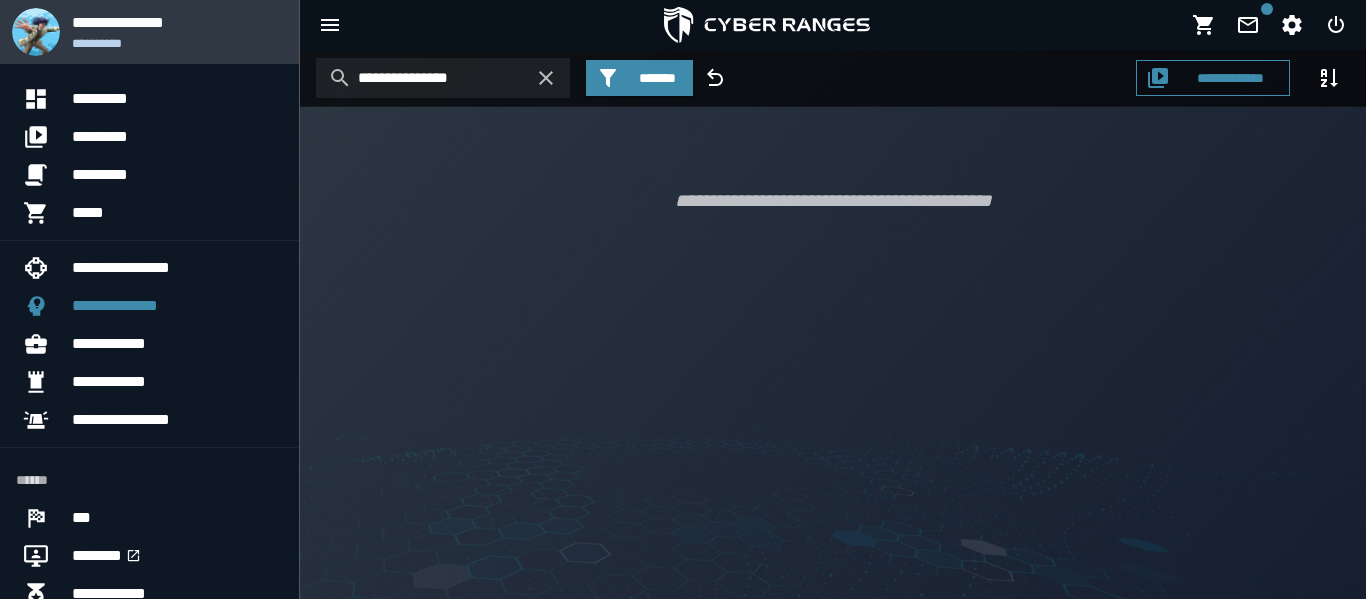 type 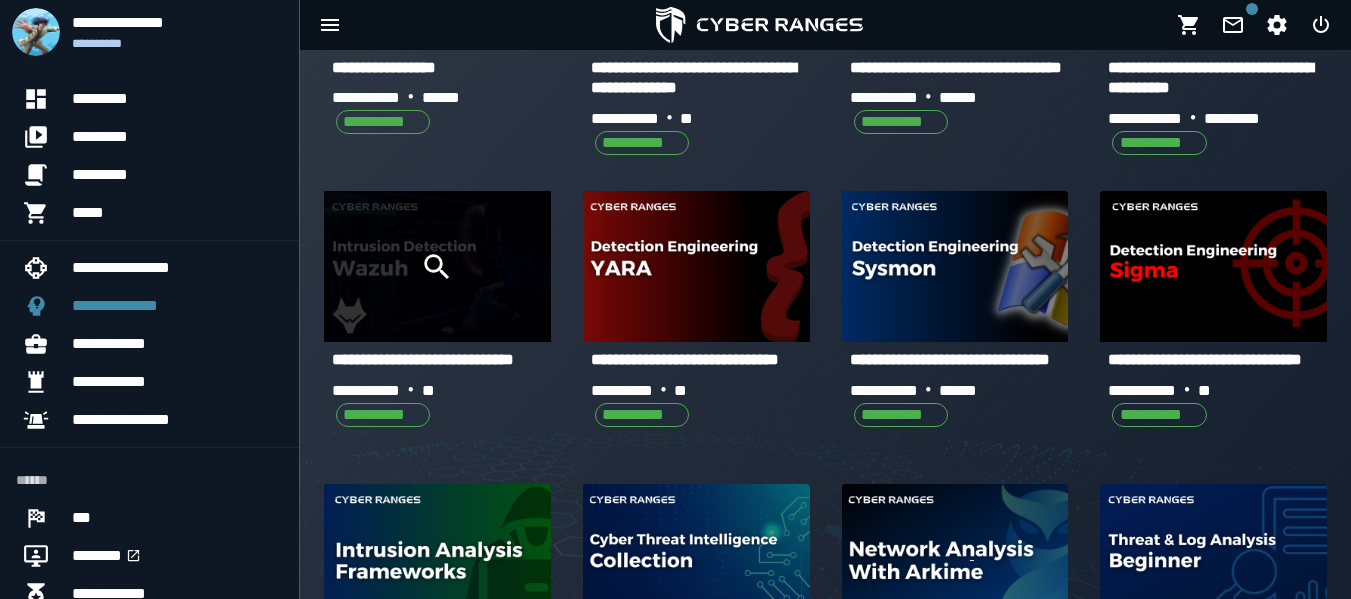 scroll, scrollTop: 851, scrollLeft: 0, axis: vertical 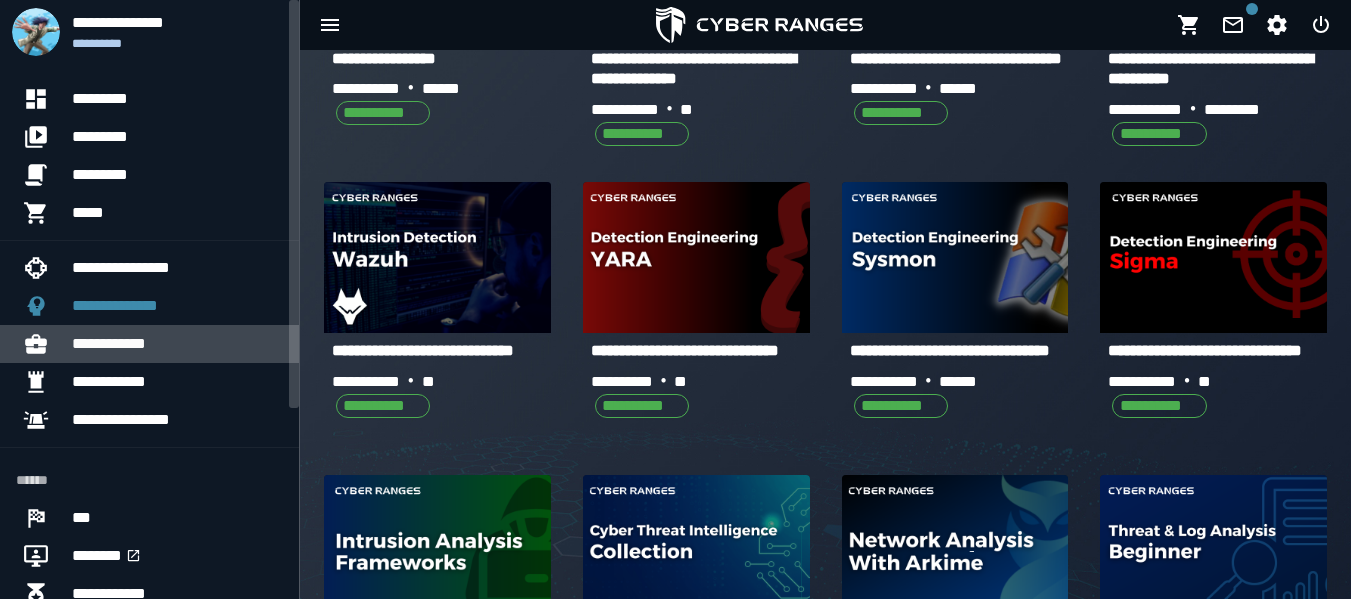 click on "**********" at bounding box center (177, 344) 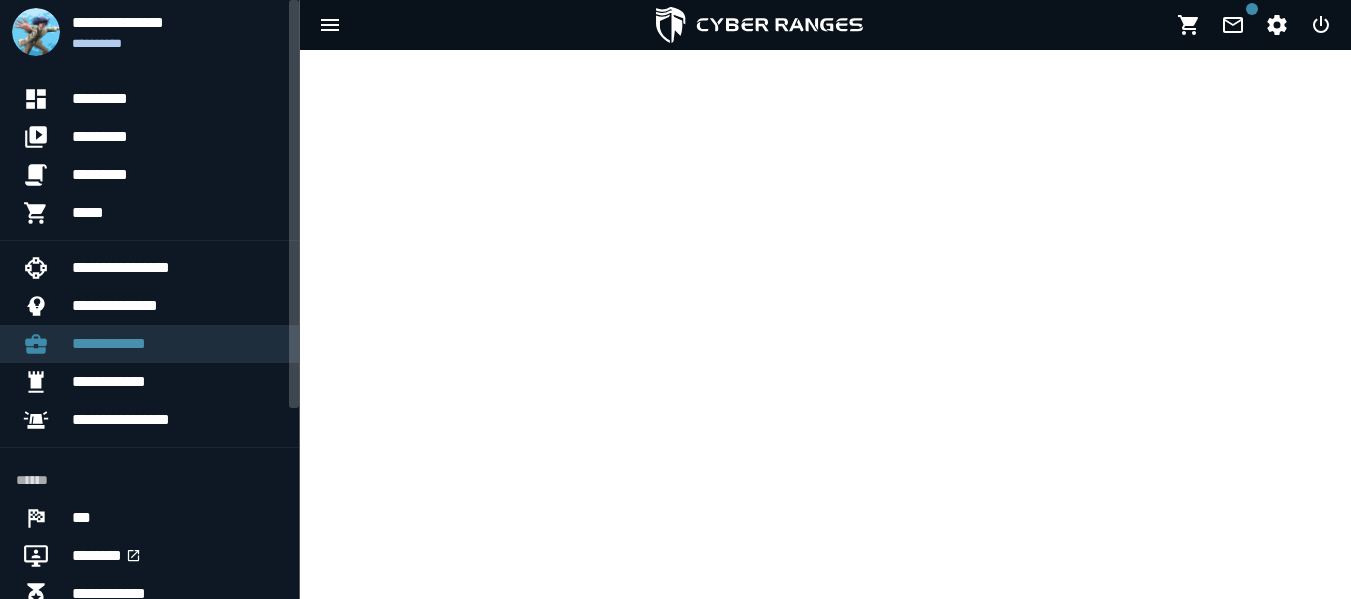 scroll, scrollTop: 0, scrollLeft: 0, axis: both 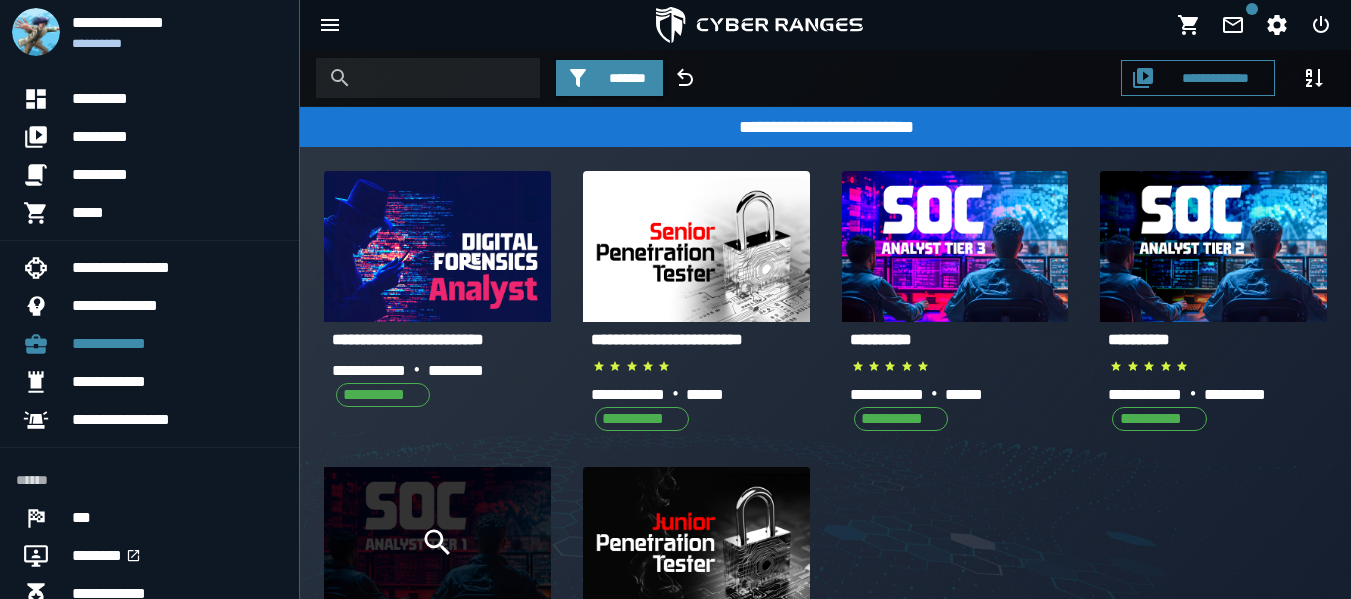 click 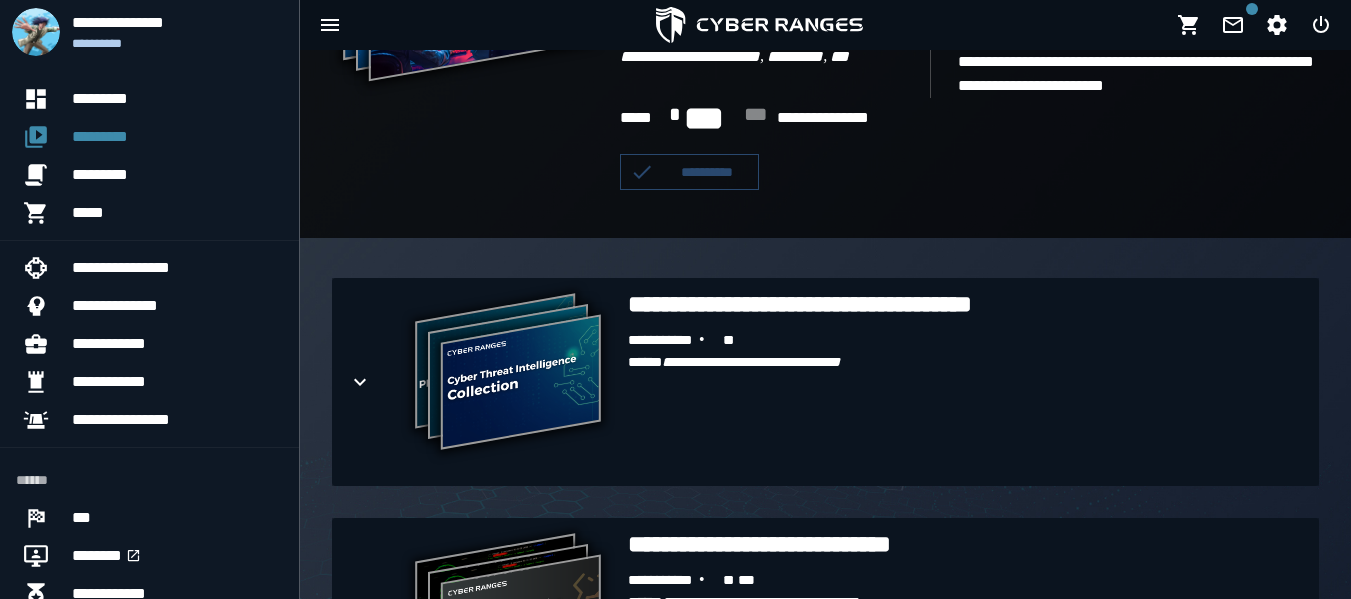 scroll, scrollTop: 298, scrollLeft: 0, axis: vertical 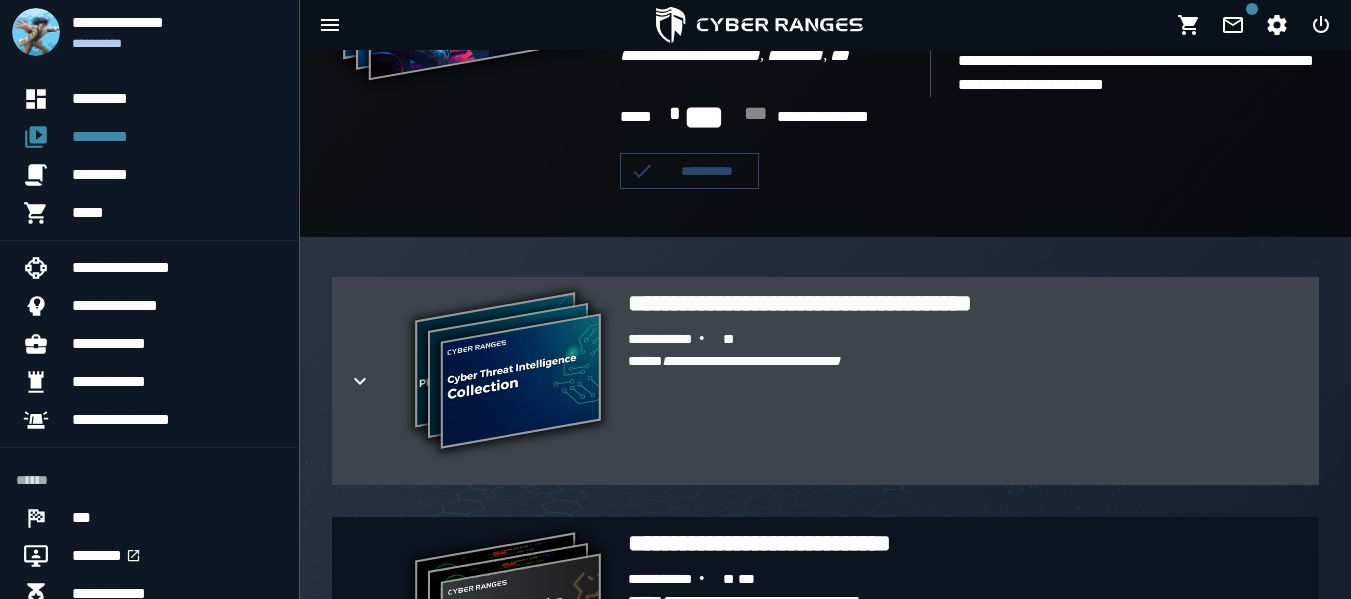 click on "**********" at bounding box center (965, 399) 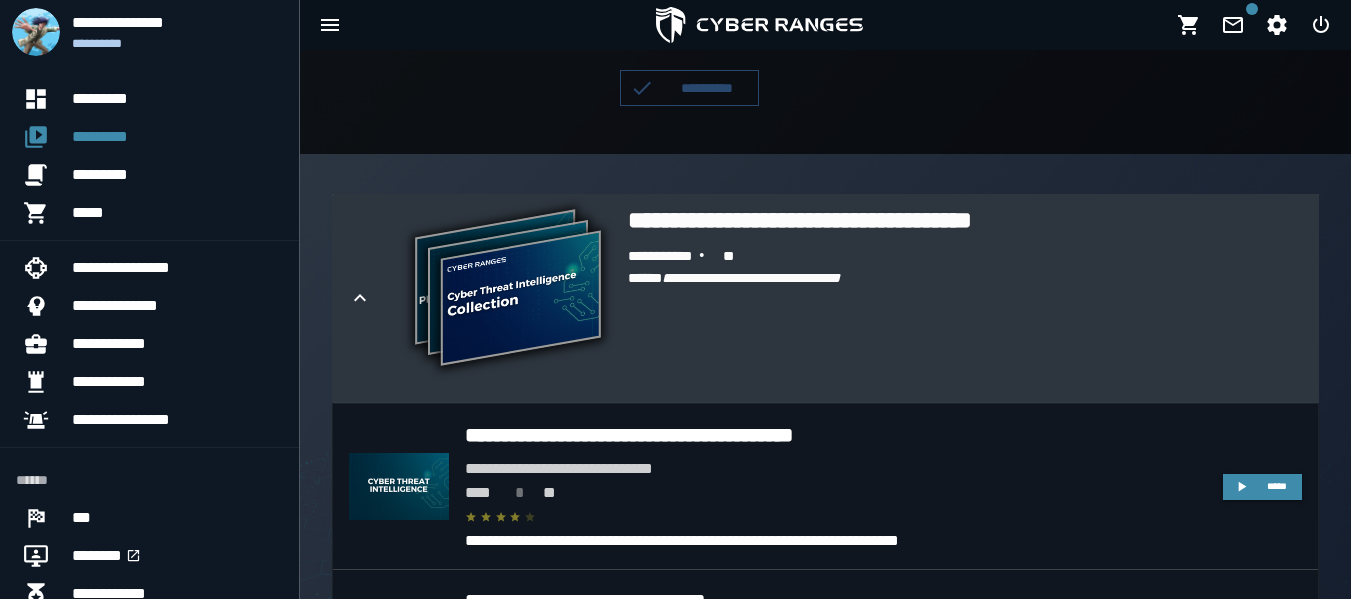 scroll, scrollTop: 389, scrollLeft: 0, axis: vertical 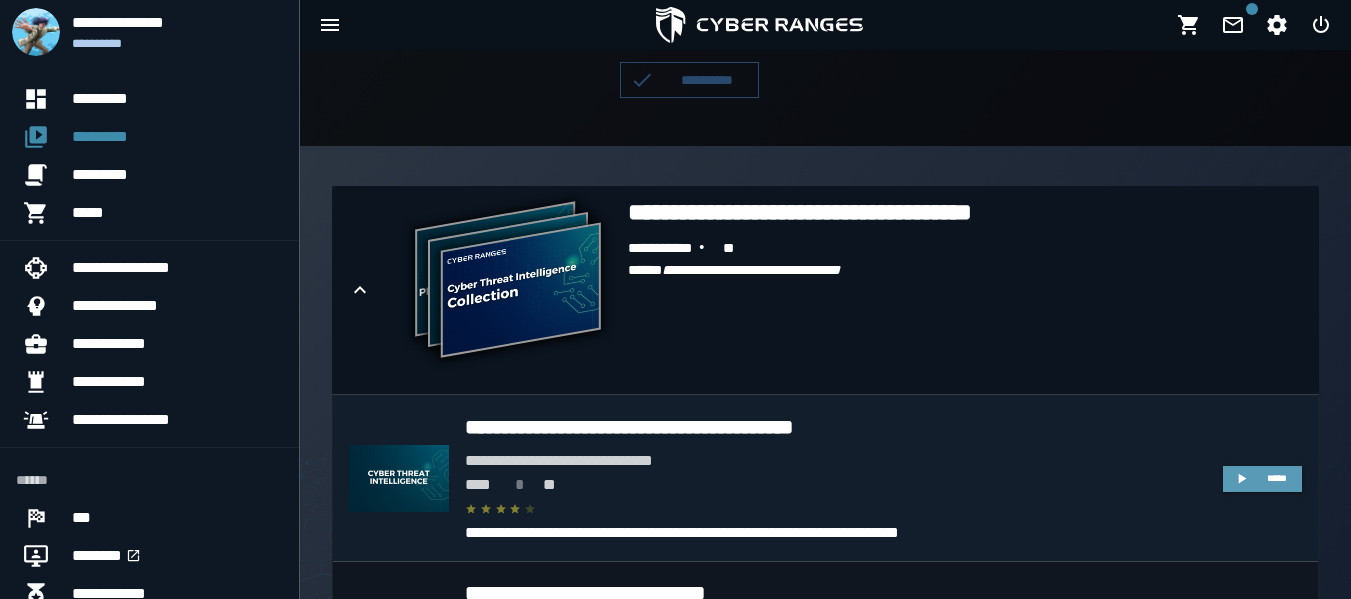 click 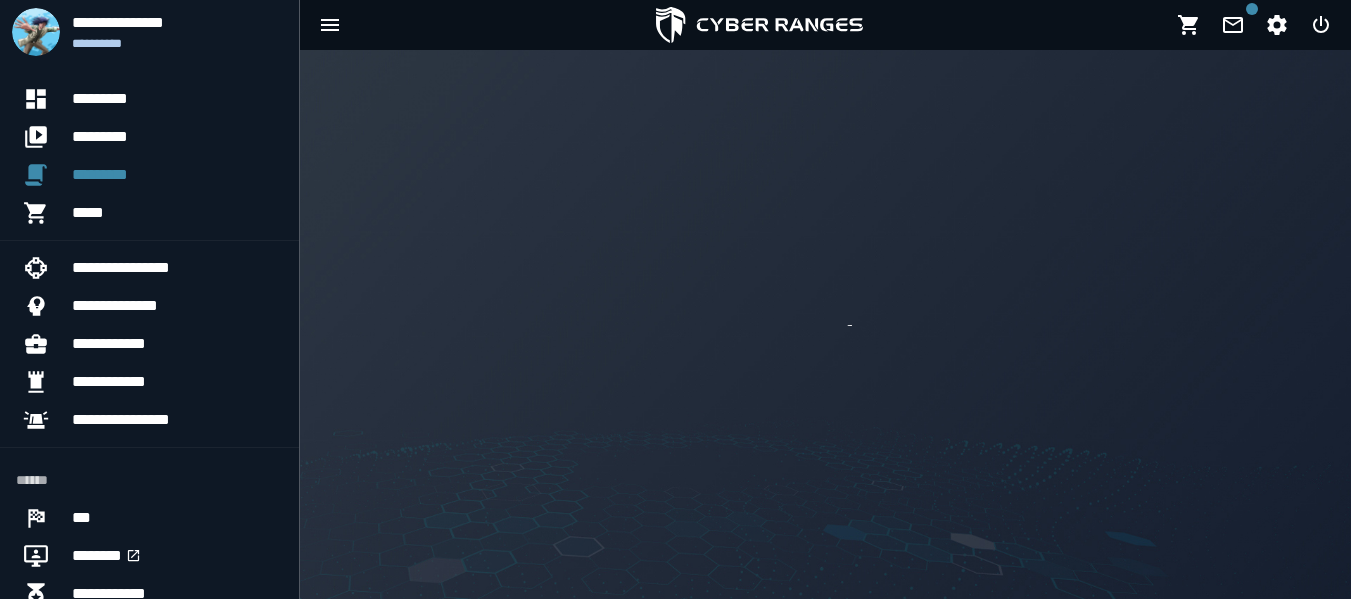 scroll, scrollTop: 0, scrollLeft: 0, axis: both 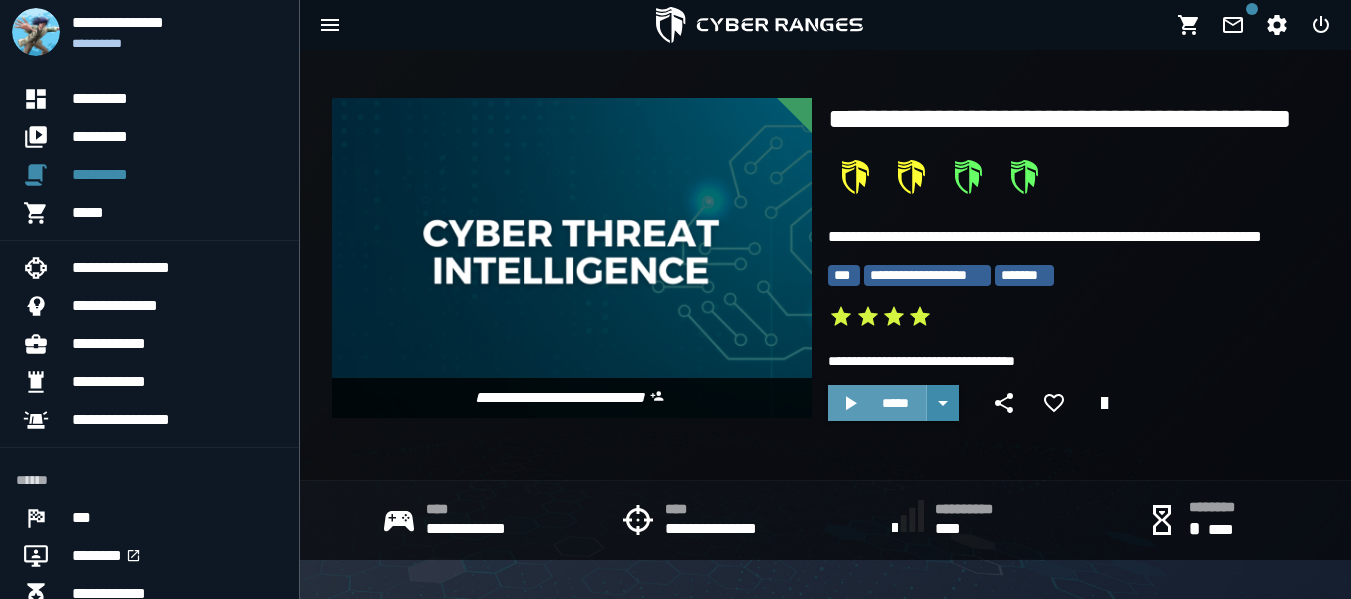 click on "*****" at bounding box center [895, 403] 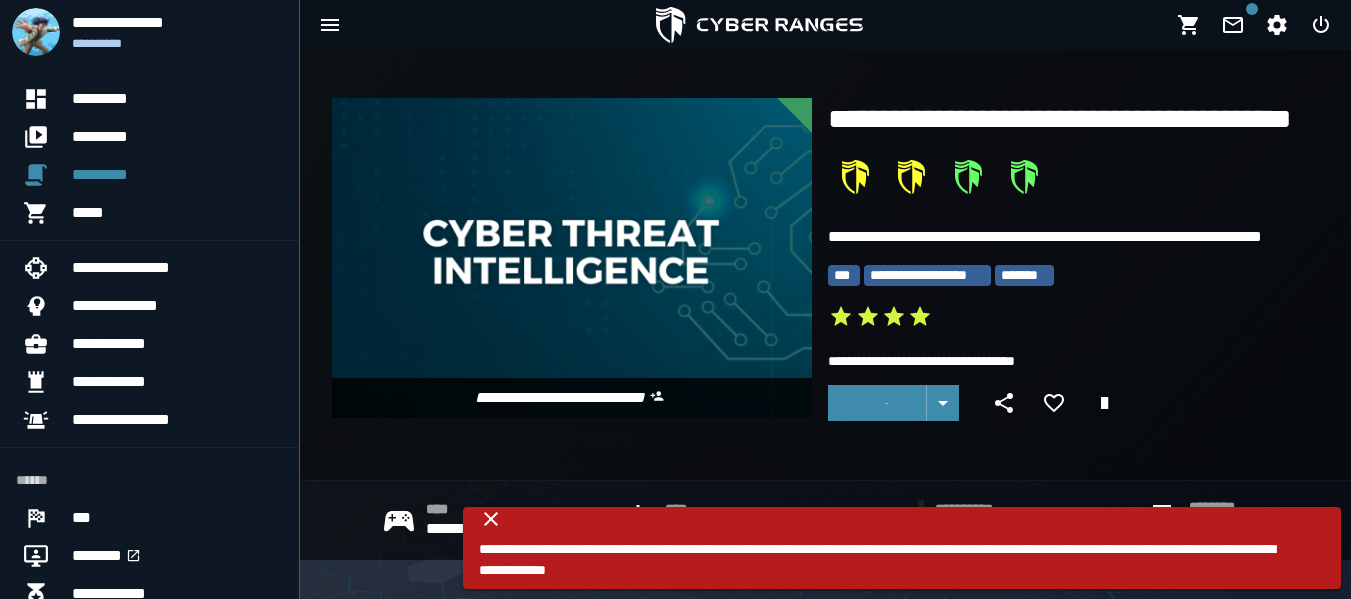 click on "**********" at bounding box center (887, 560) 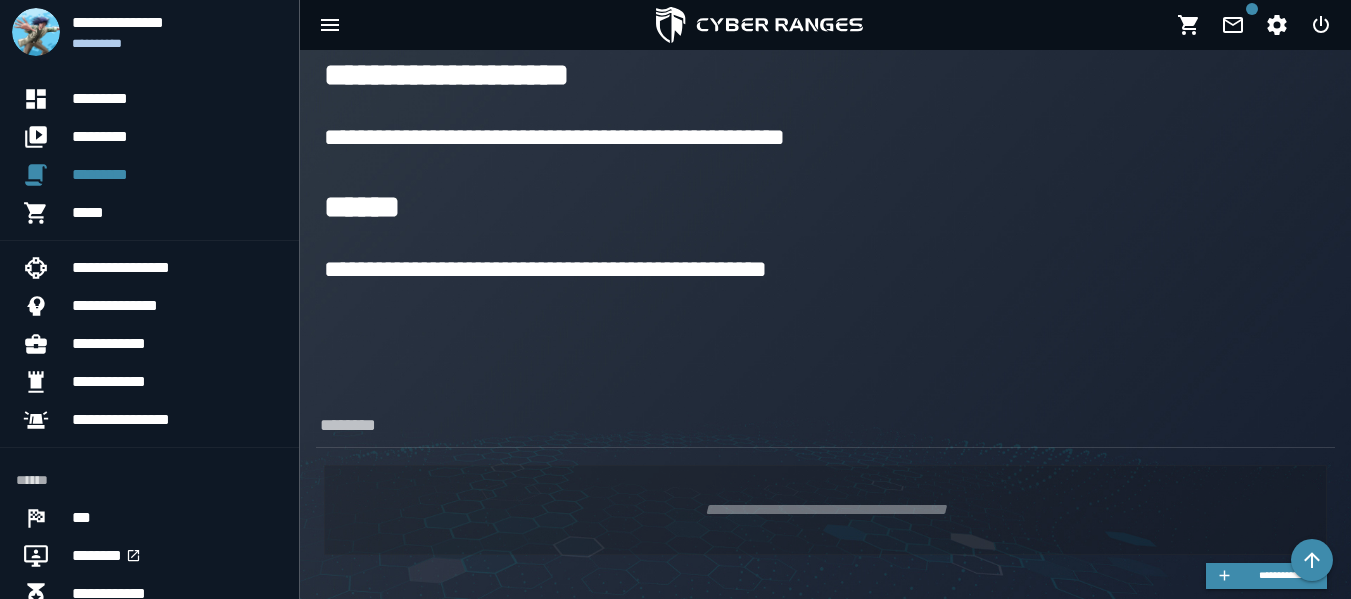 scroll, scrollTop: 1398, scrollLeft: 0, axis: vertical 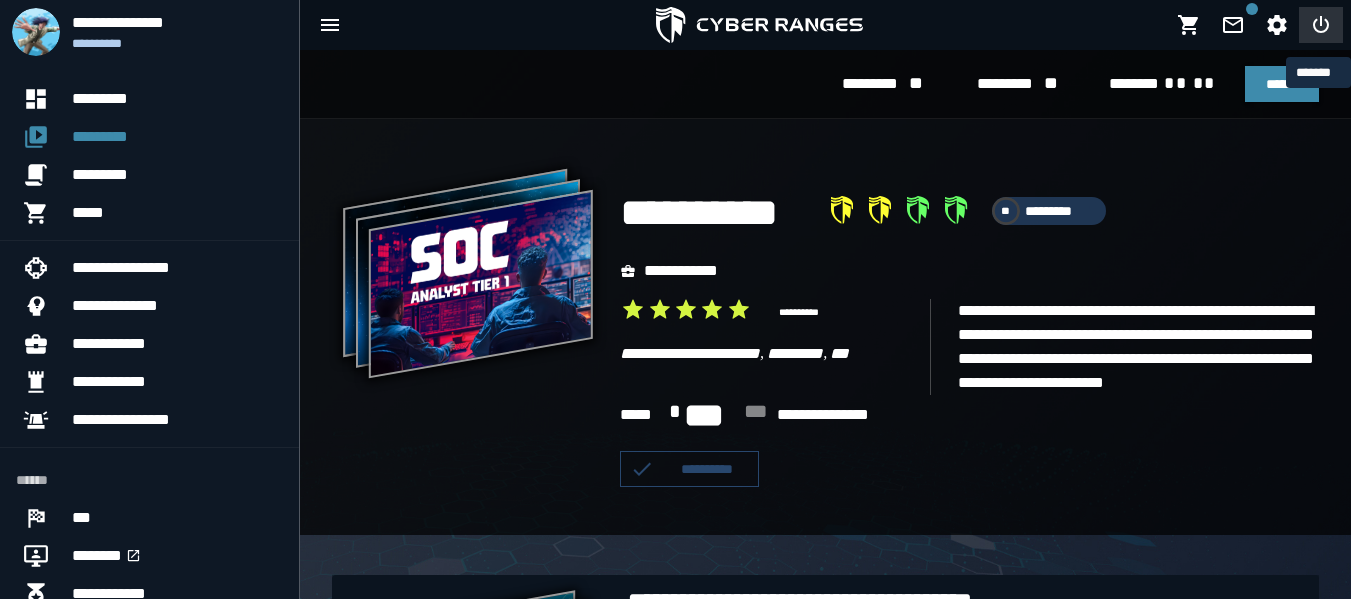 click at bounding box center (1321, 25) 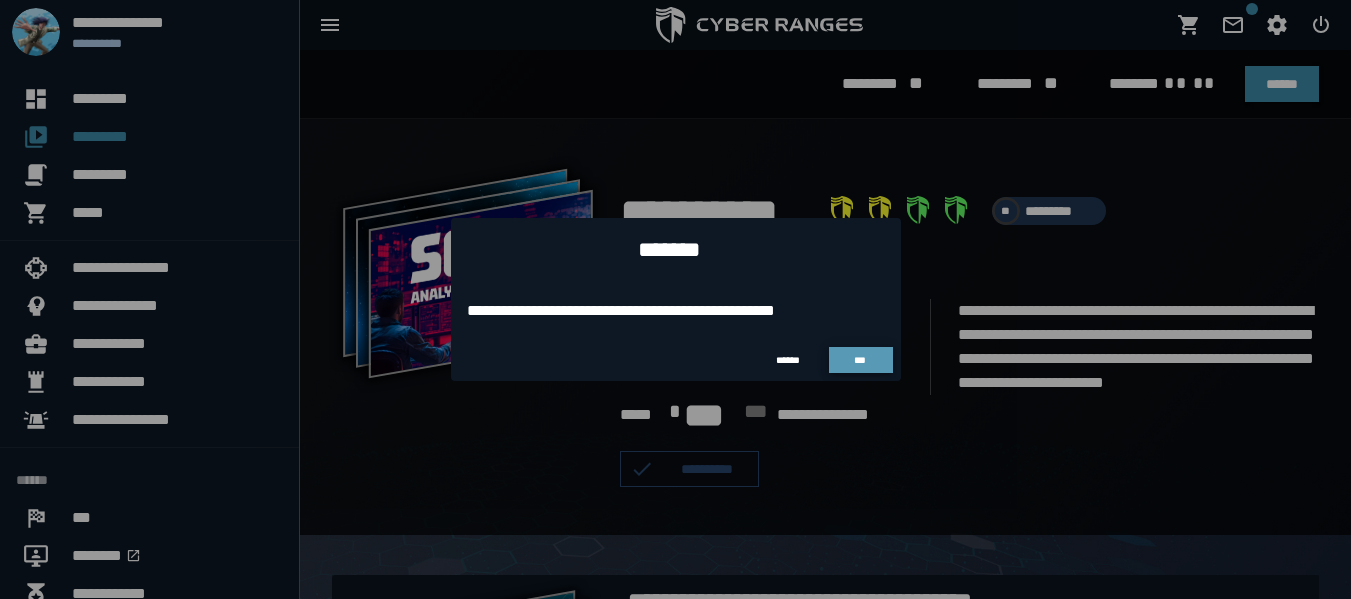 click on "***" at bounding box center (861, 360) 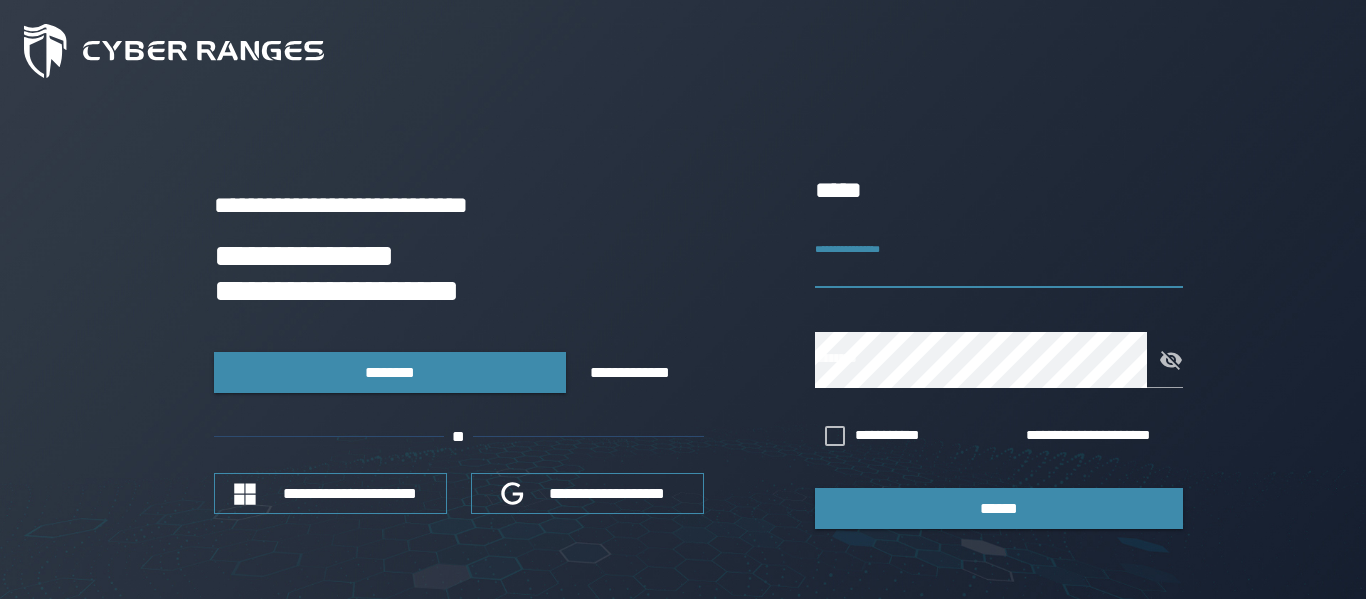 click on "**********" at bounding box center (999, 260) 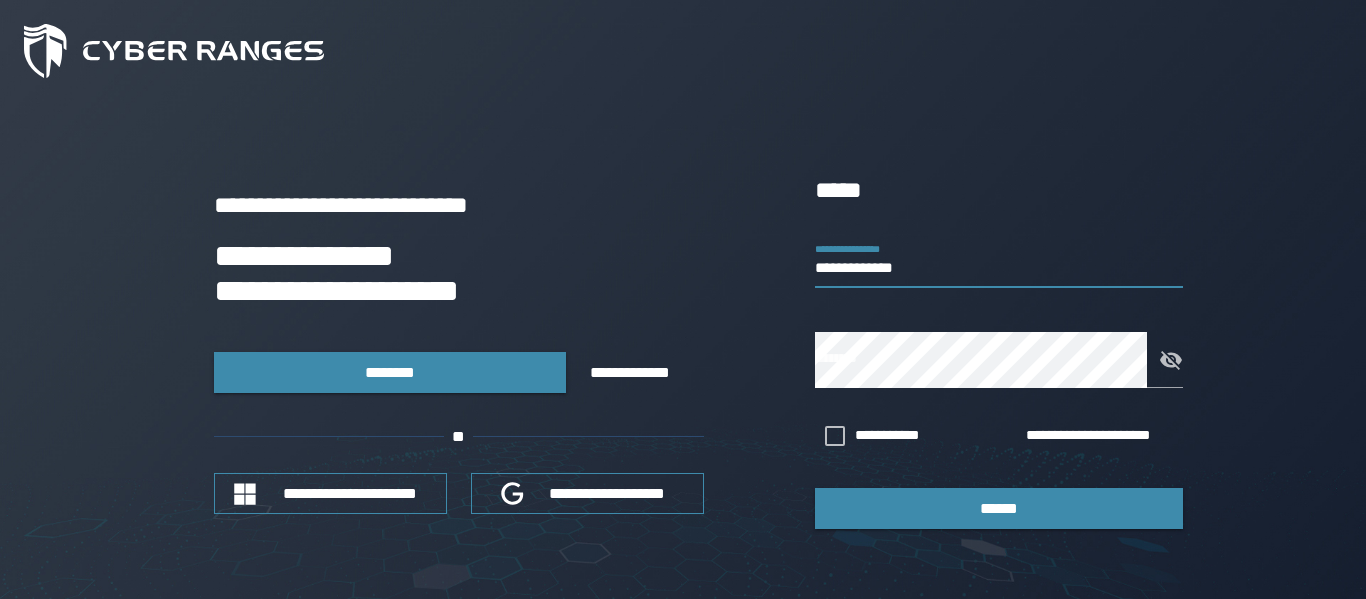 type on "**********" 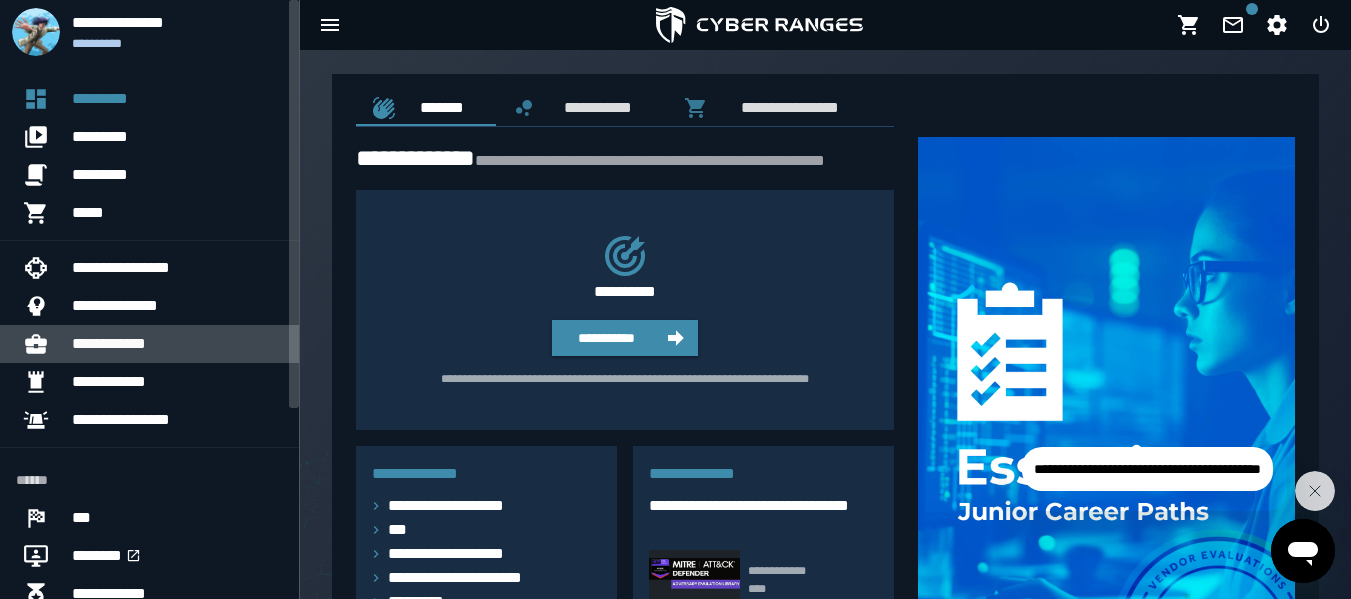 click on "**********" at bounding box center [177, 344] 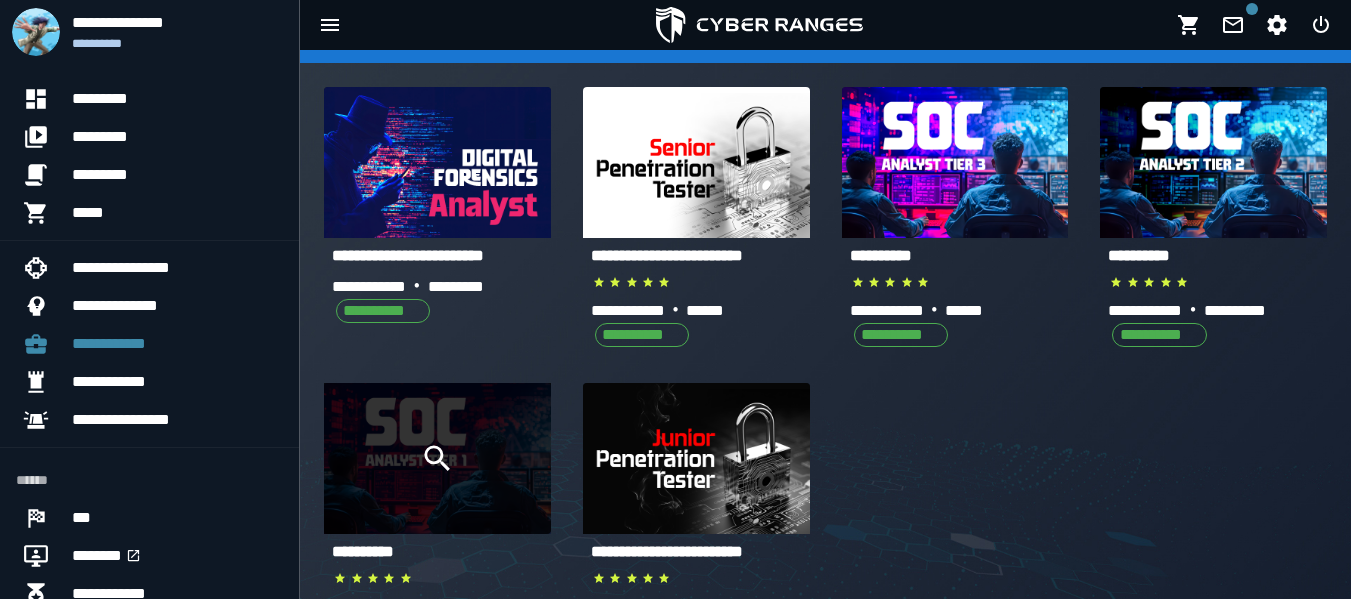 scroll, scrollTop: 83, scrollLeft: 0, axis: vertical 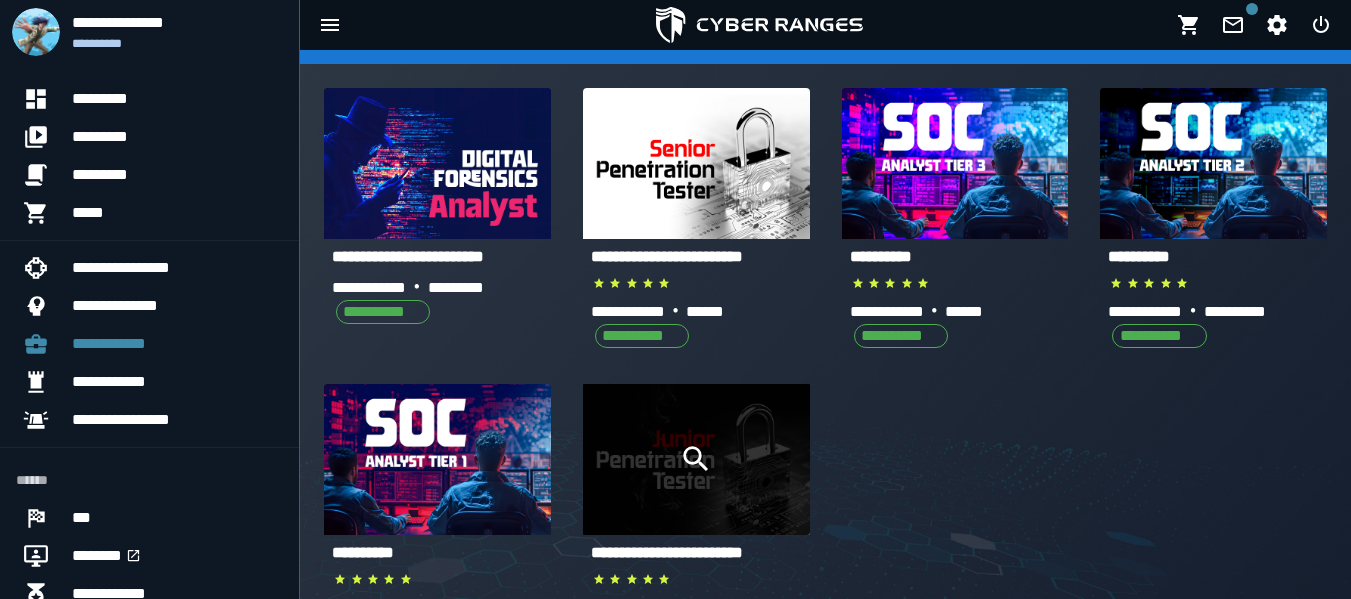 click 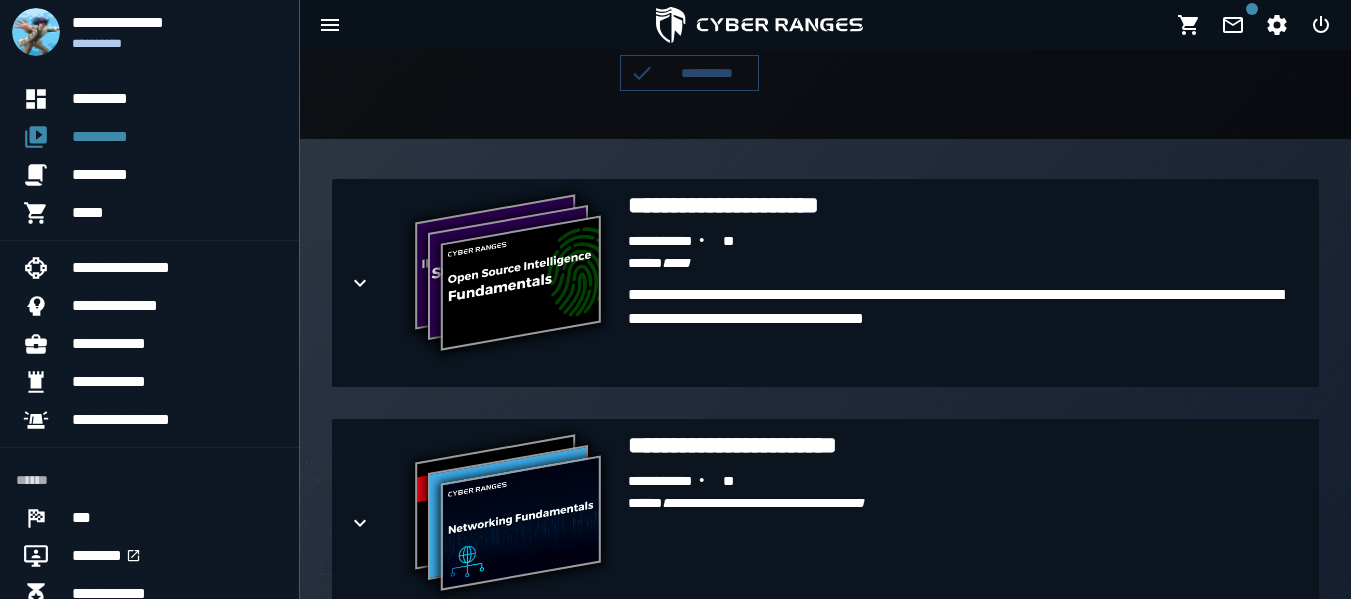 scroll, scrollTop: 445, scrollLeft: 0, axis: vertical 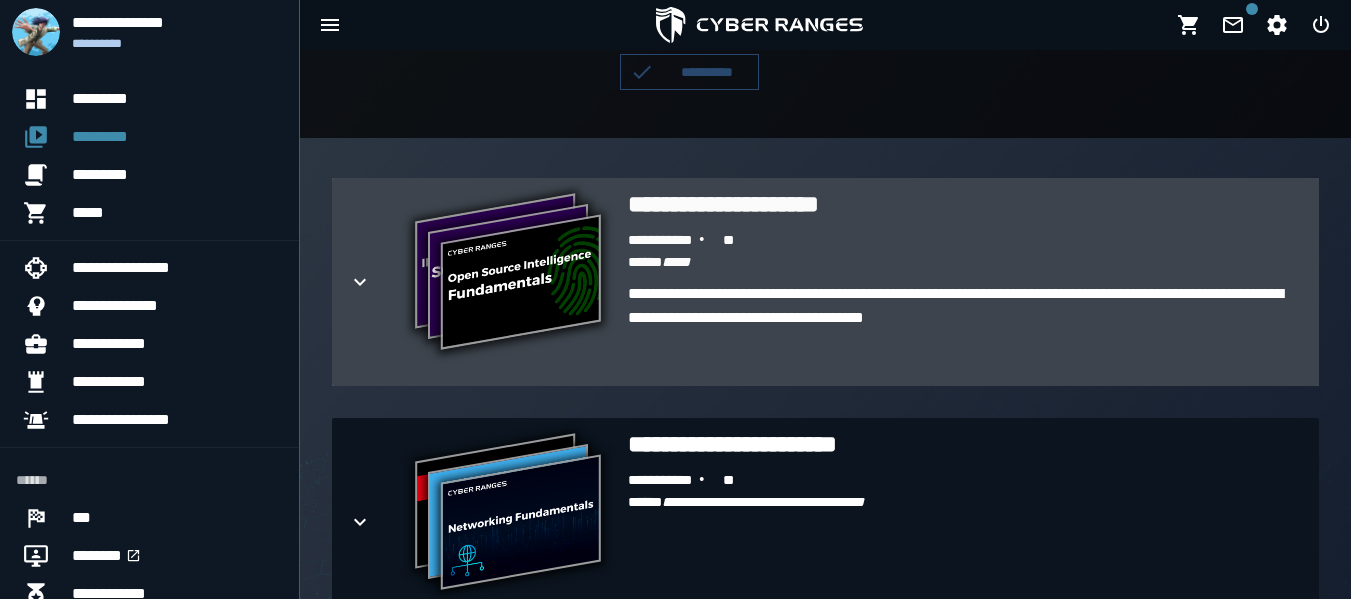 click 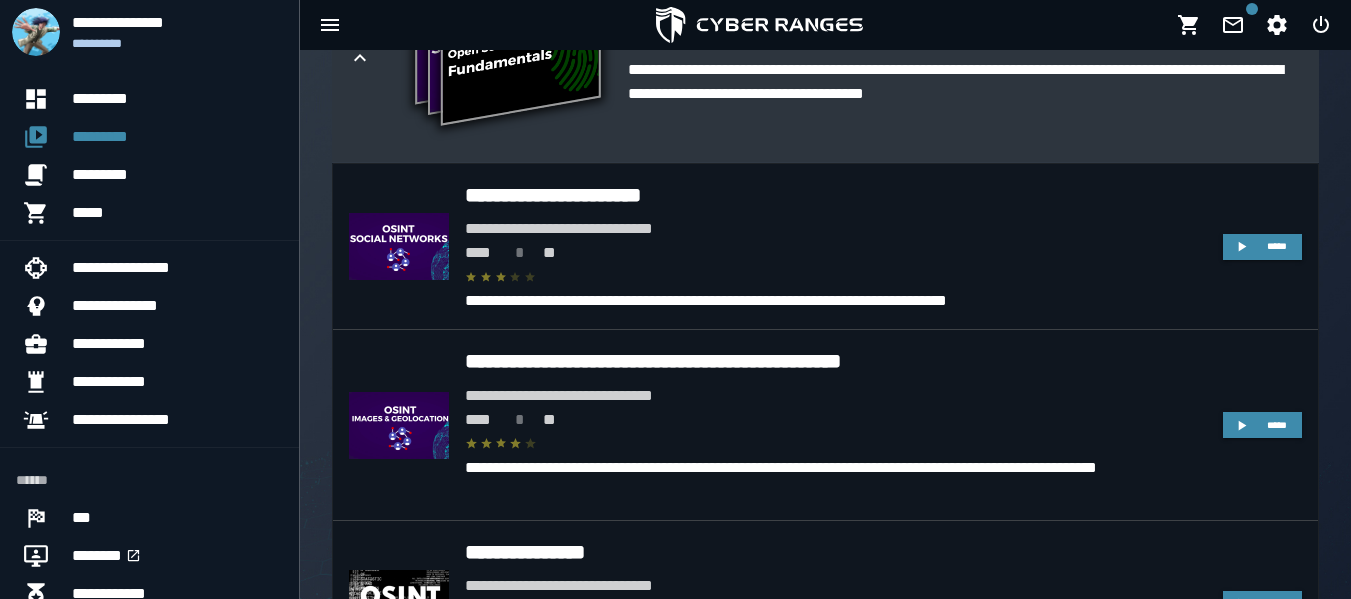 scroll, scrollTop: 671, scrollLeft: 0, axis: vertical 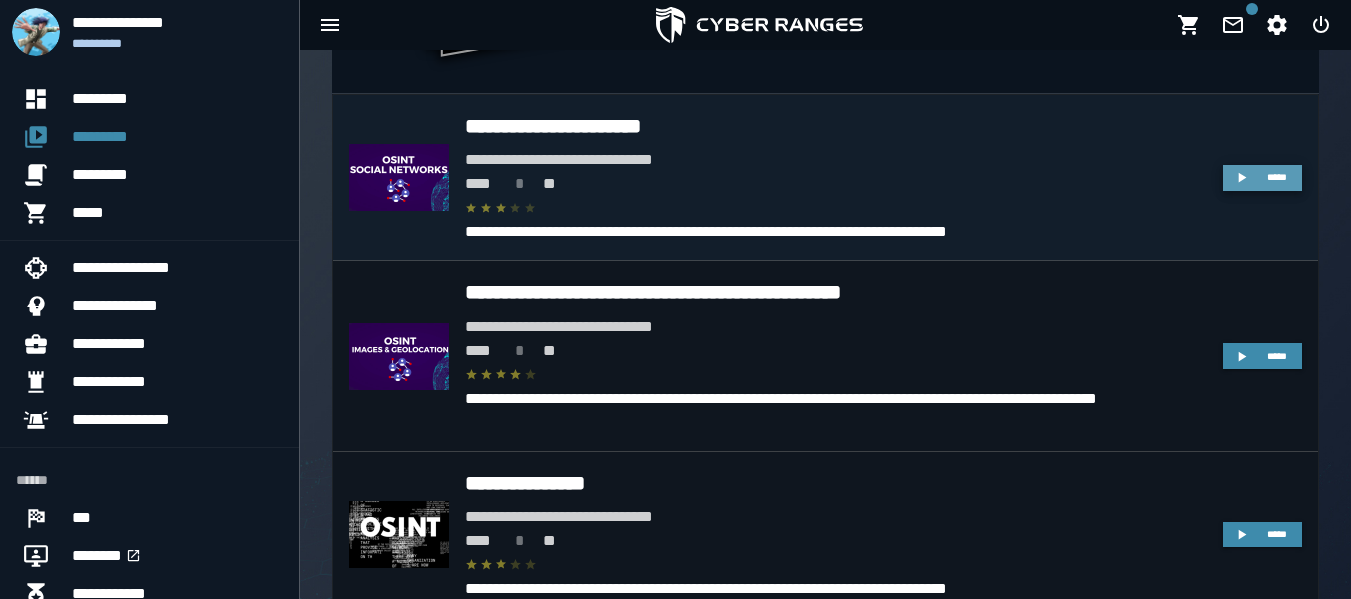 click on "*****" at bounding box center (1262, 178) 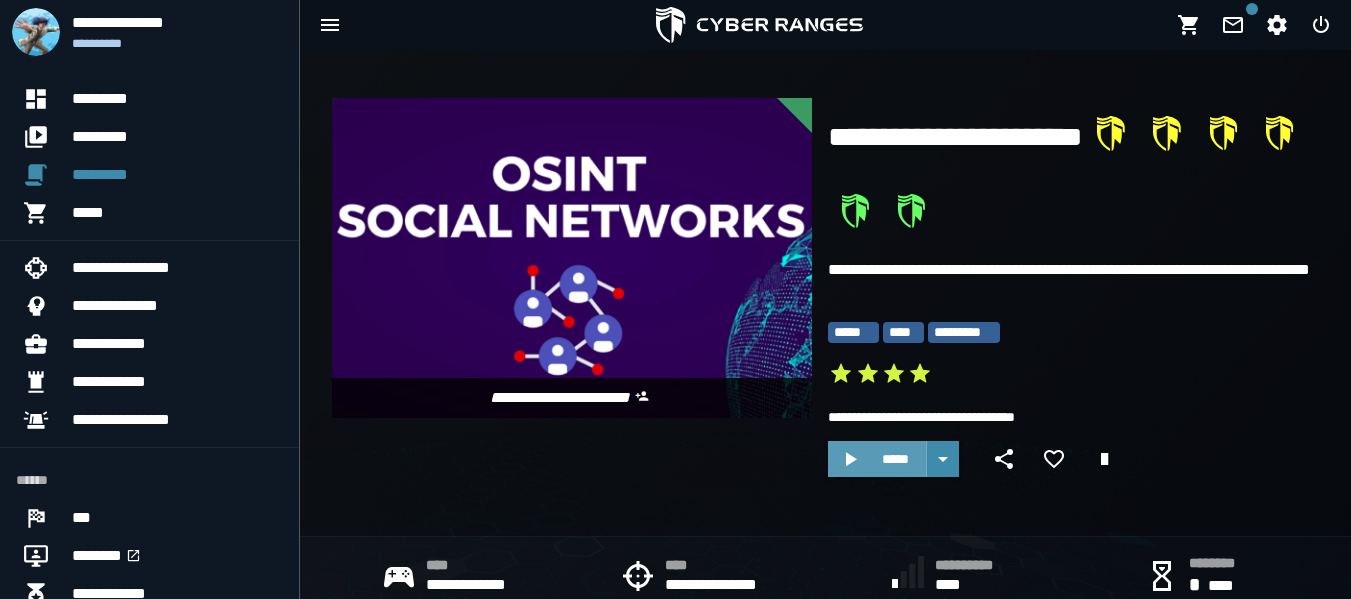 click on "*****" at bounding box center [895, 459] 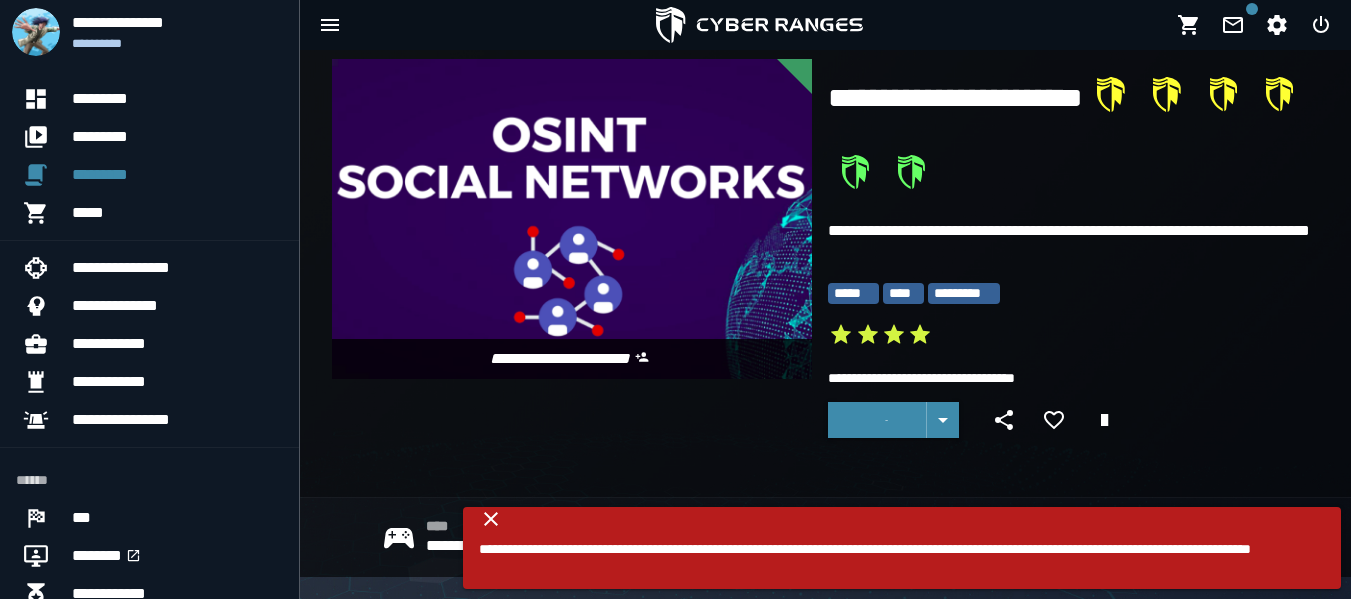 scroll, scrollTop: 40, scrollLeft: 0, axis: vertical 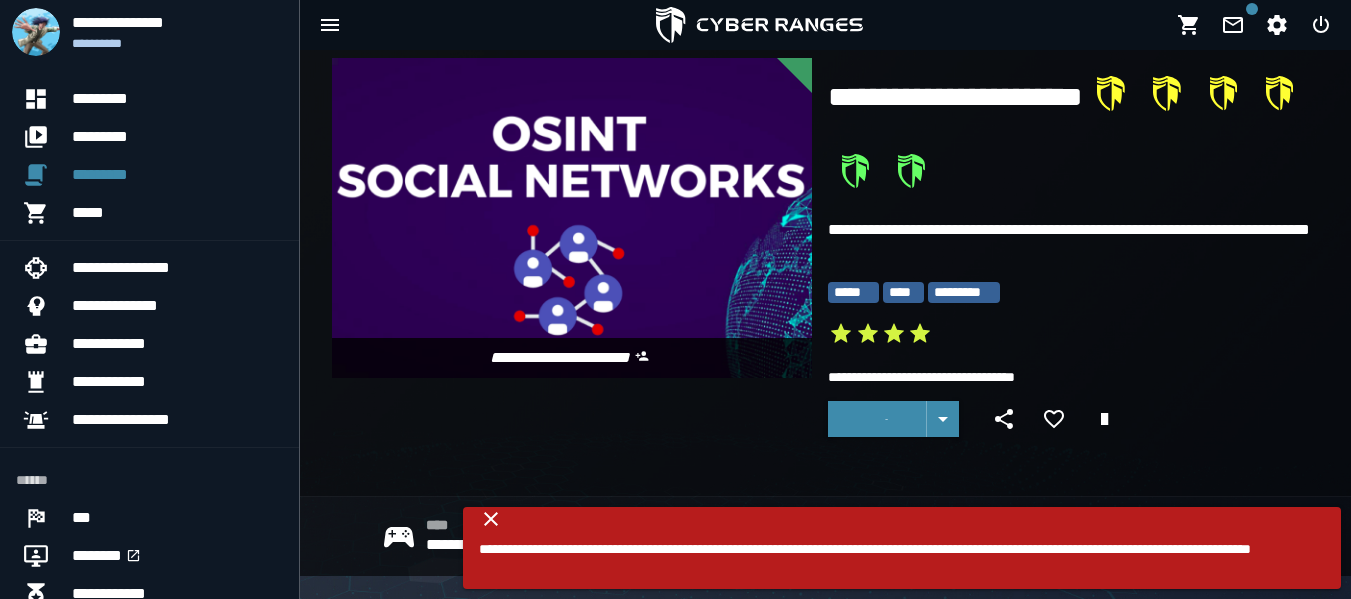 click on "**********" at bounding box center (887, 560) 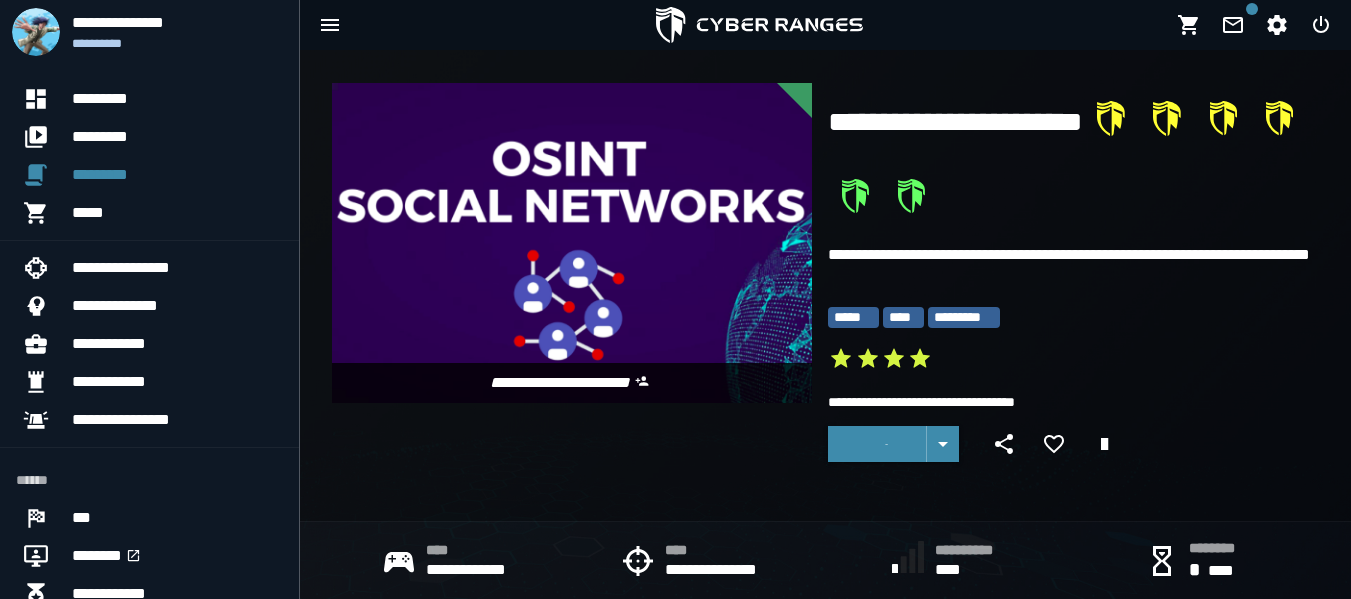 scroll, scrollTop: 0, scrollLeft: 0, axis: both 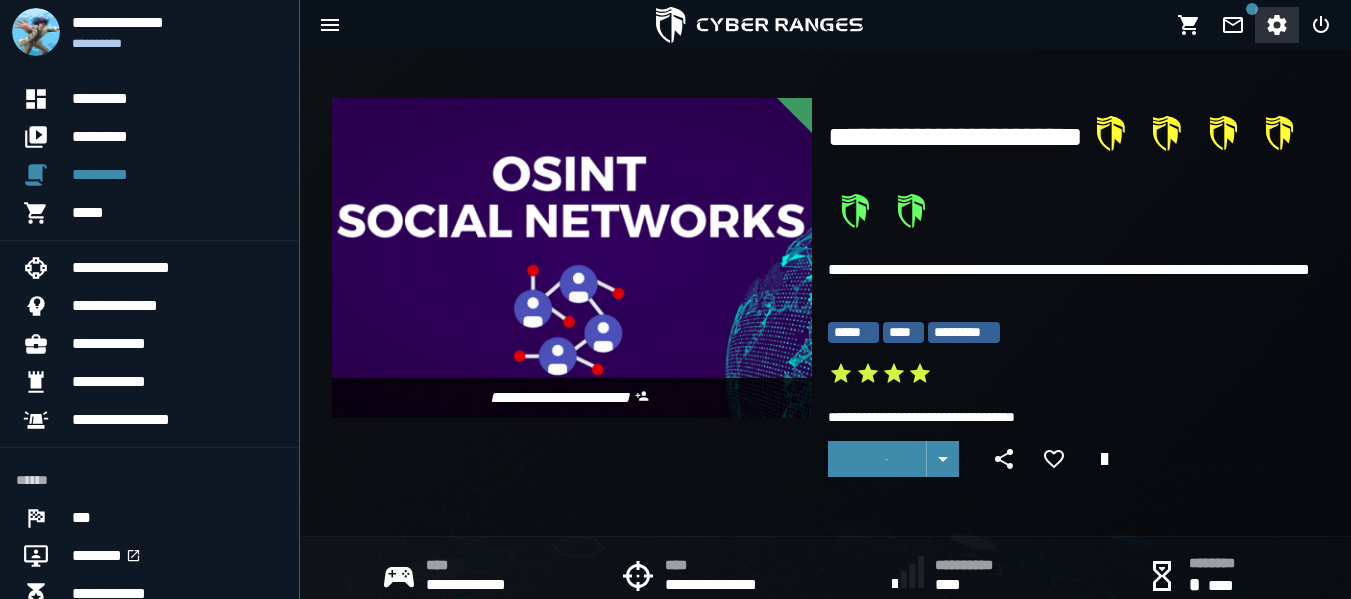 click 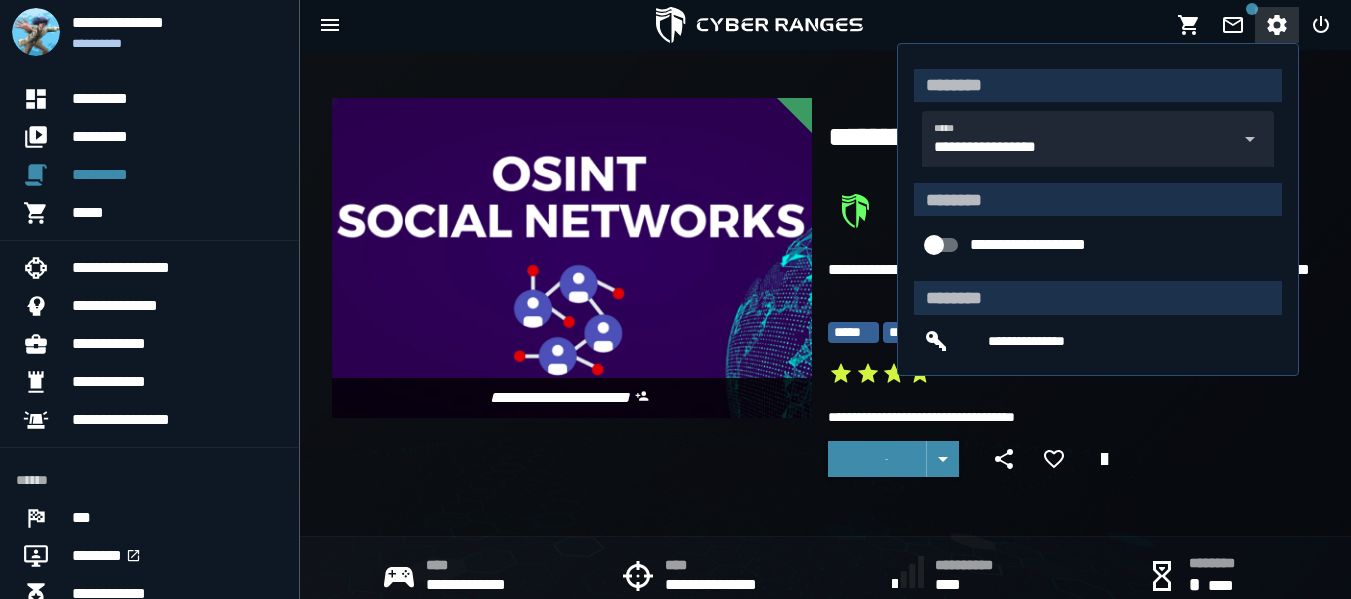 click at bounding box center (1277, 25) 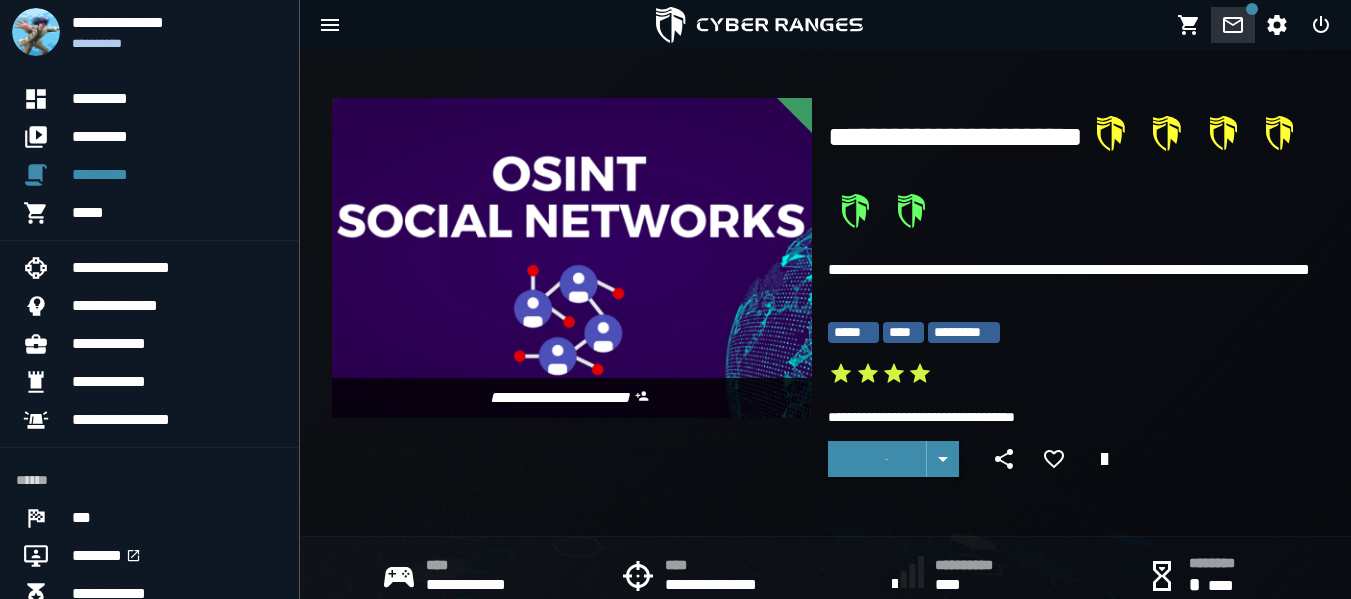 click 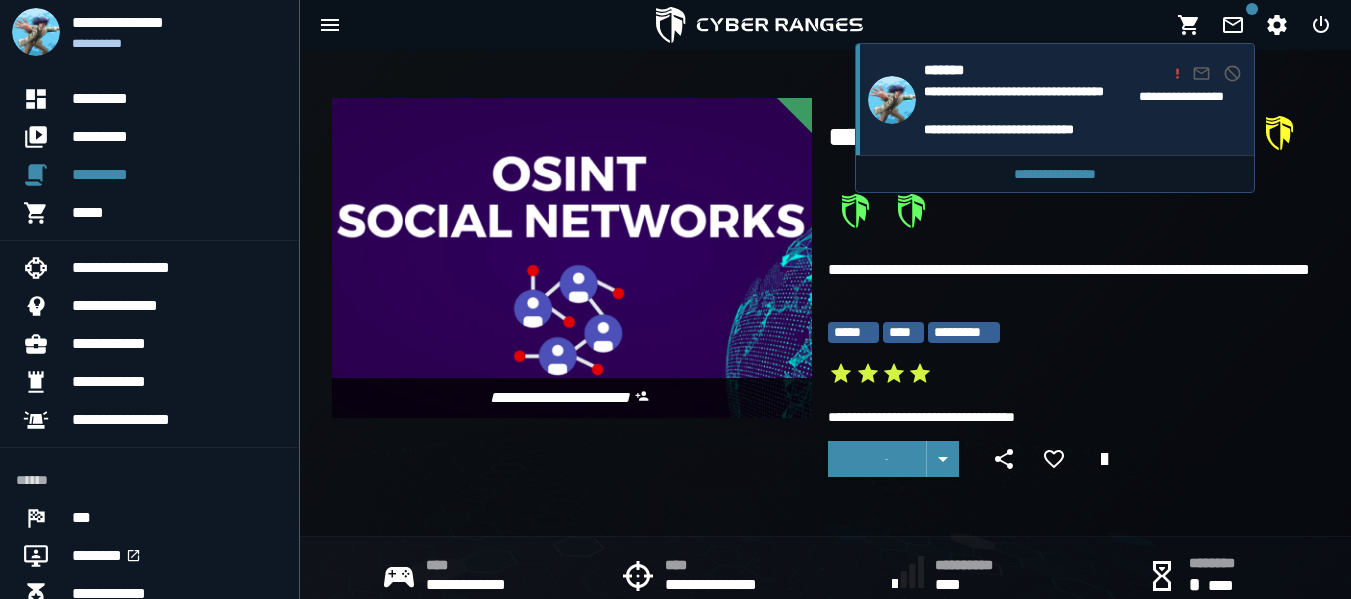click on "**********" at bounding box center [1192, 99] 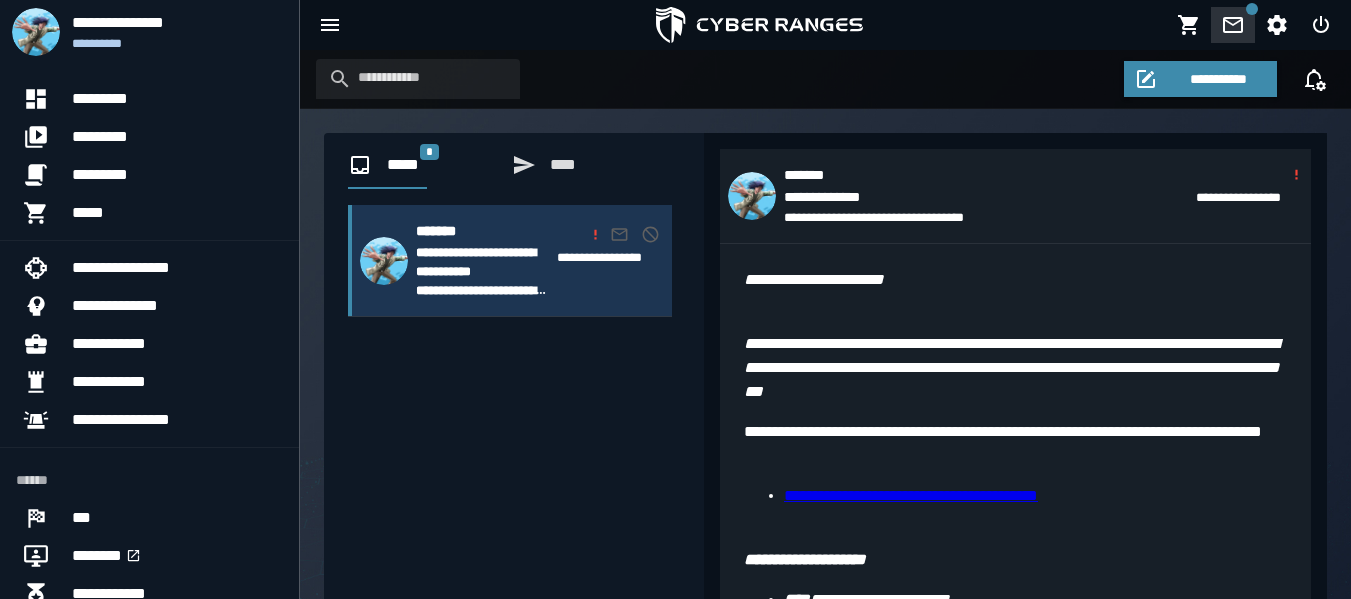 click 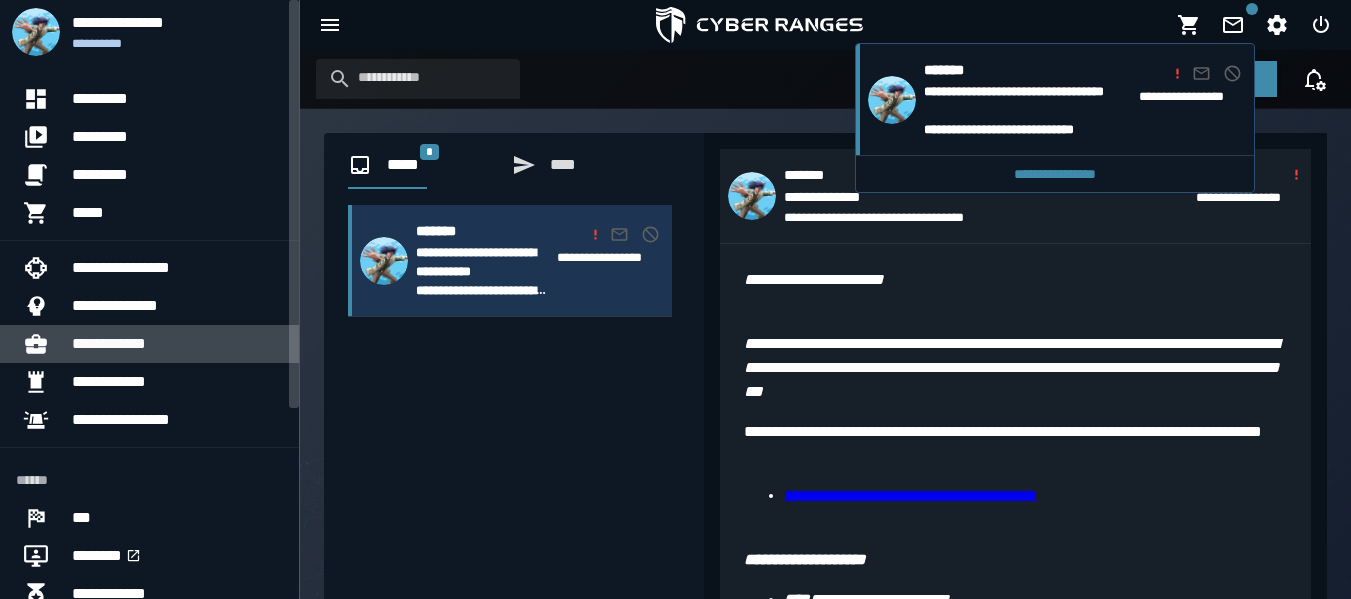 click on "**********" at bounding box center (177, 344) 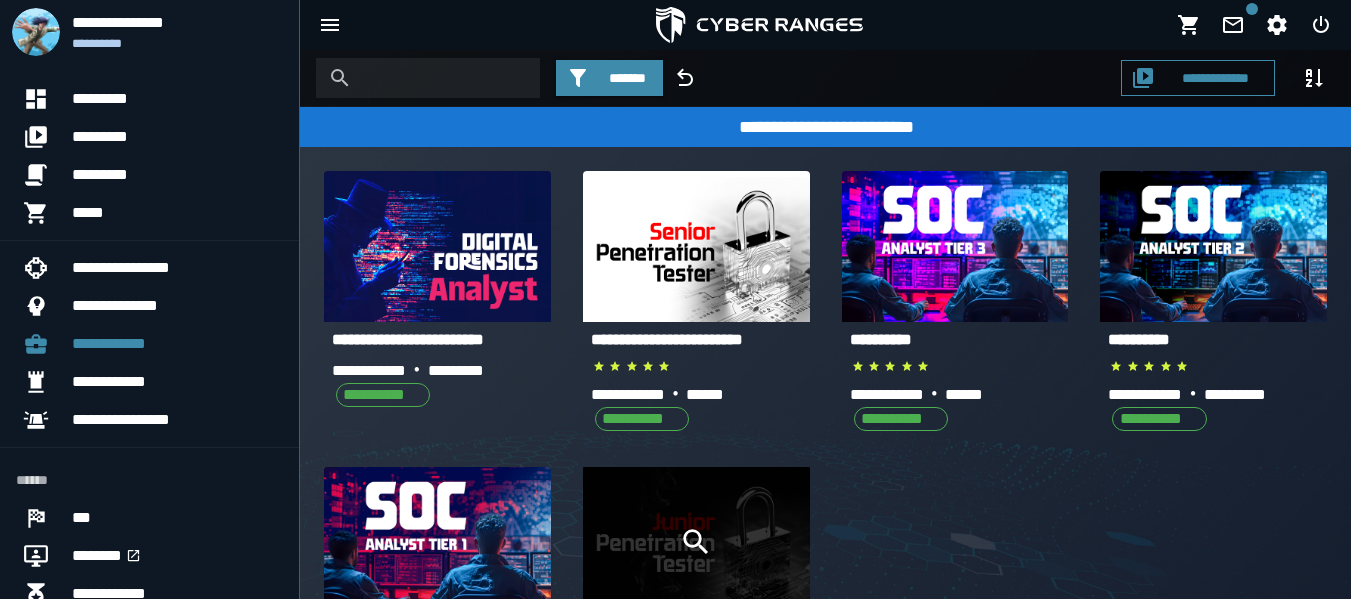 click 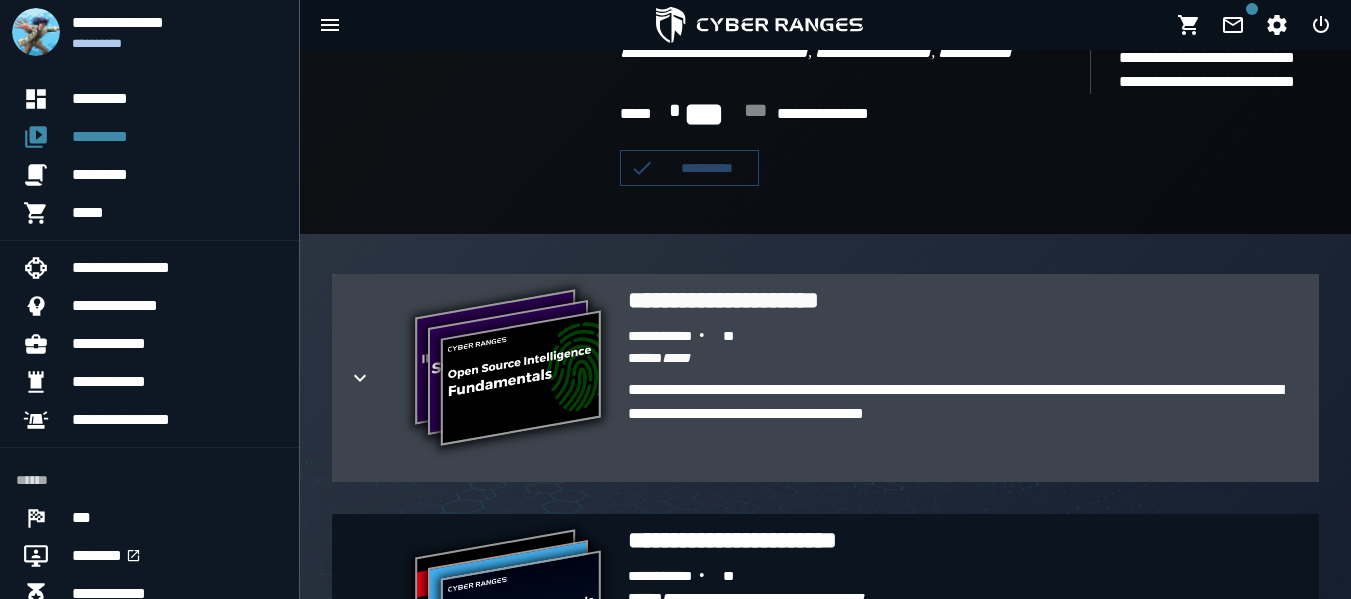 click on "**********" at bounding box center (508, 370) 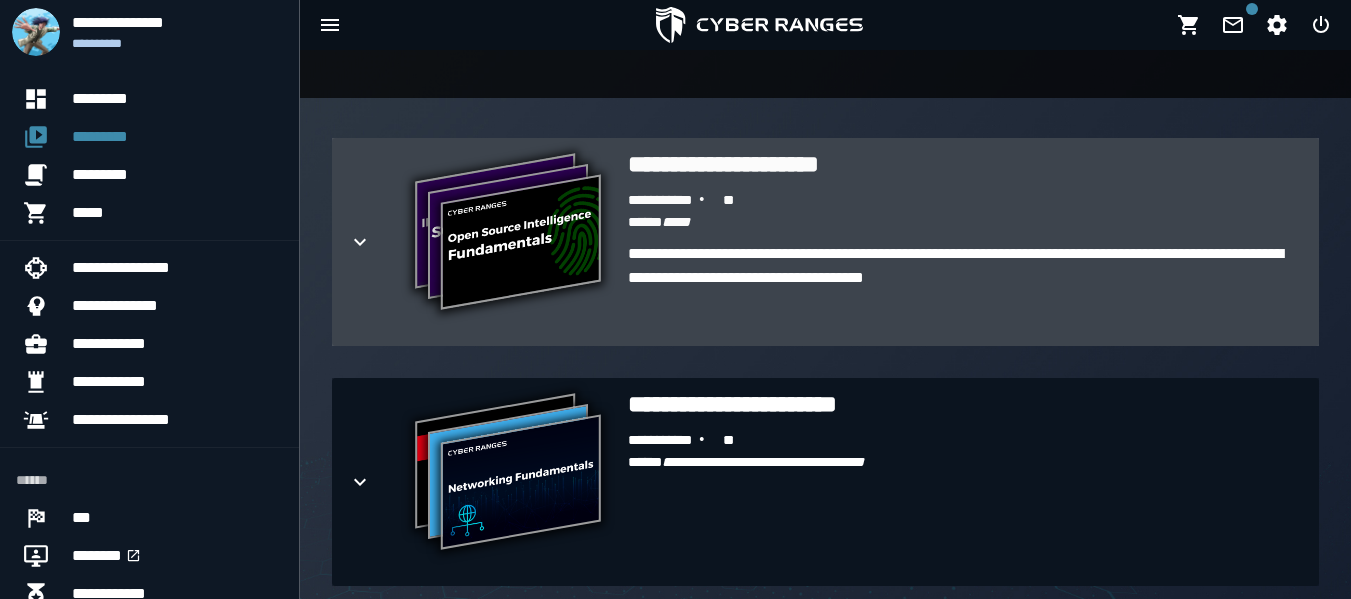 scroll, scrollTop: 486, scrollLeft: 0, axis: vertical 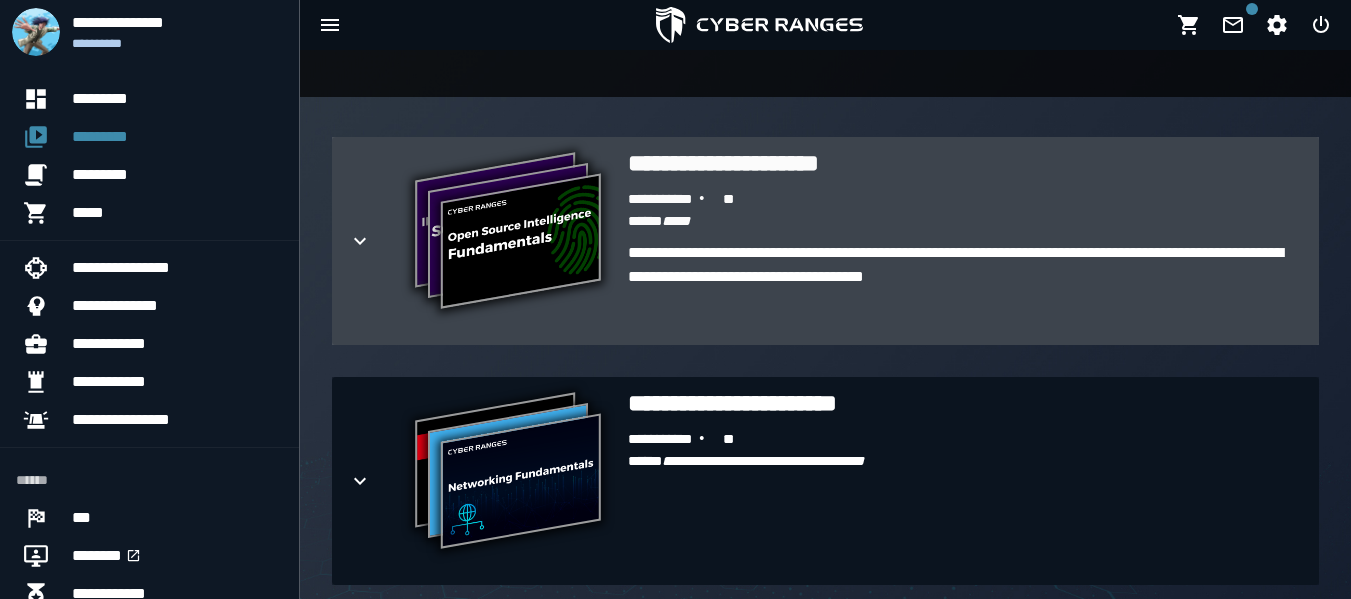 click at bounding box center (376, 241) 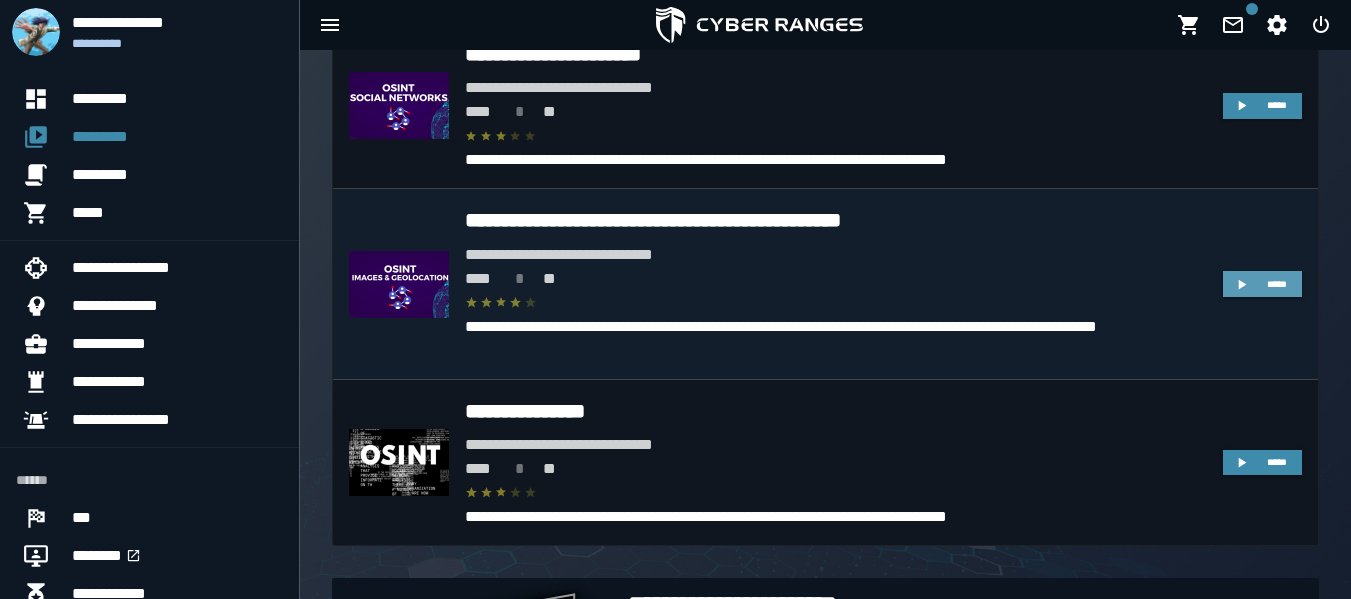 scroll, scrollTop: 811, scrollLeft: 0, axis: vertical 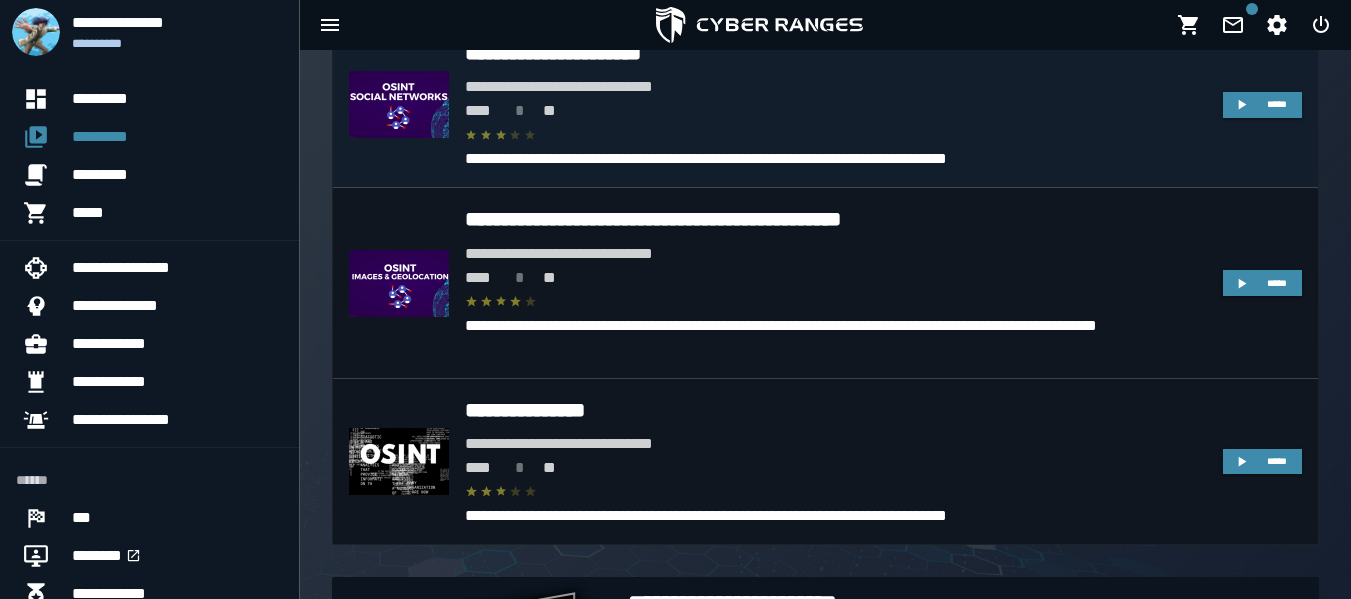 click on "**********" 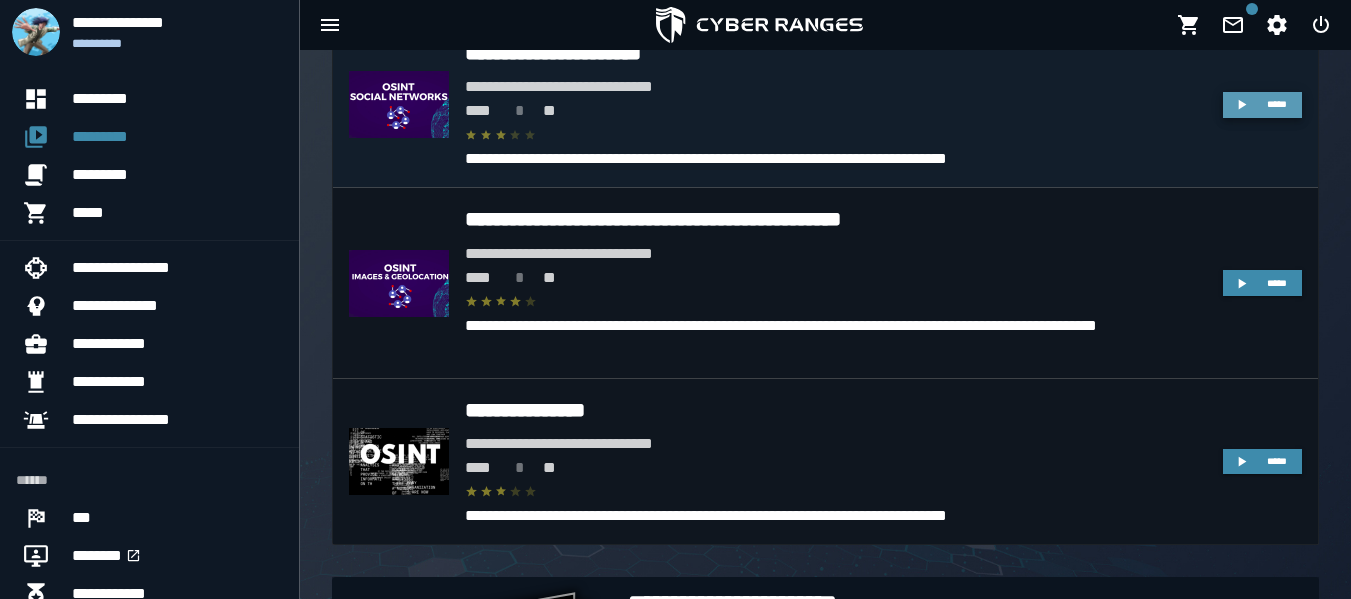 click on "*****" at bounding box center (1277, 104) 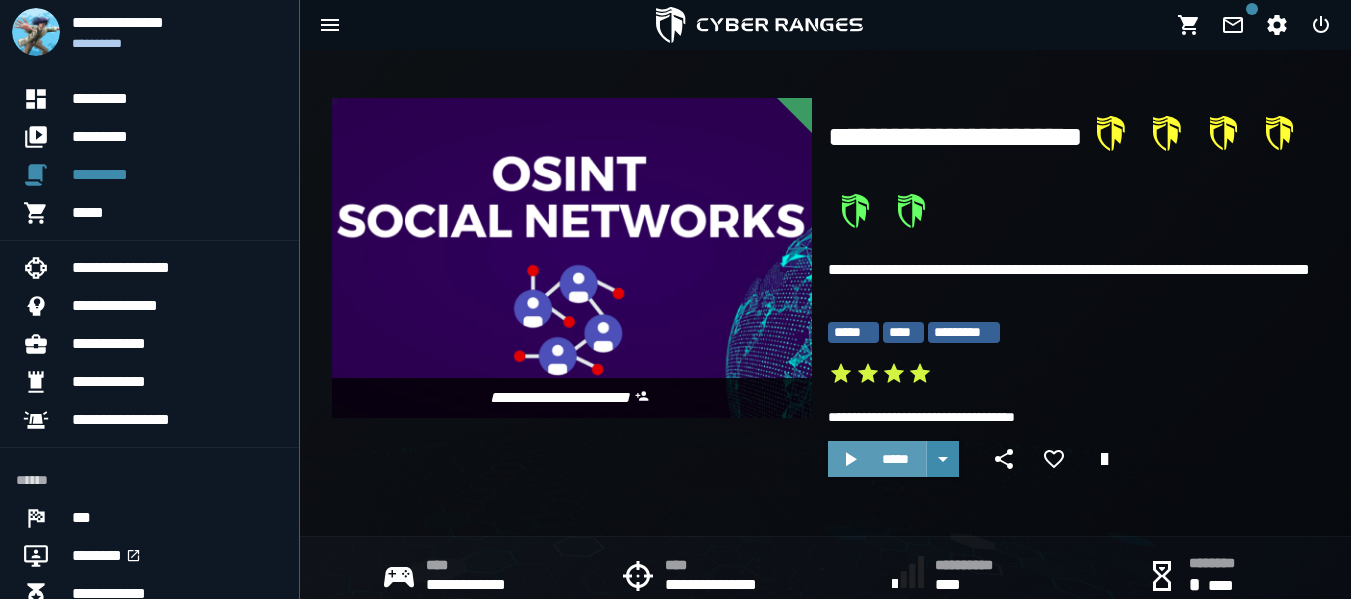 click on "*****" at bounding box center (877, 459) 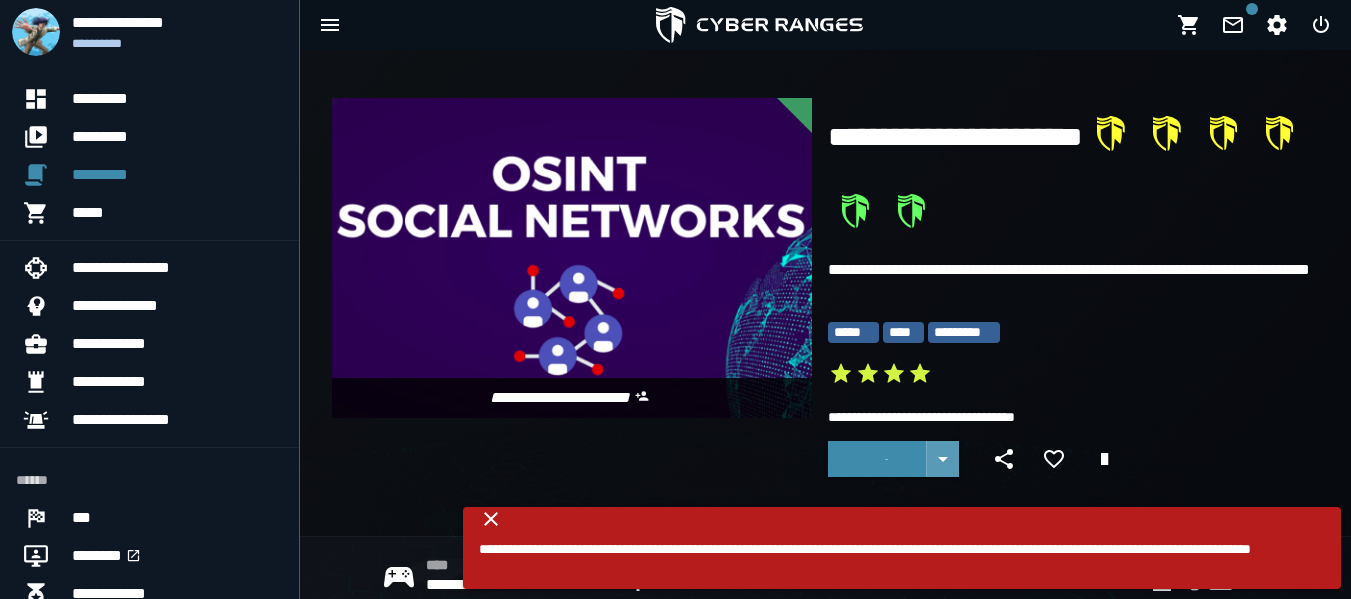 click 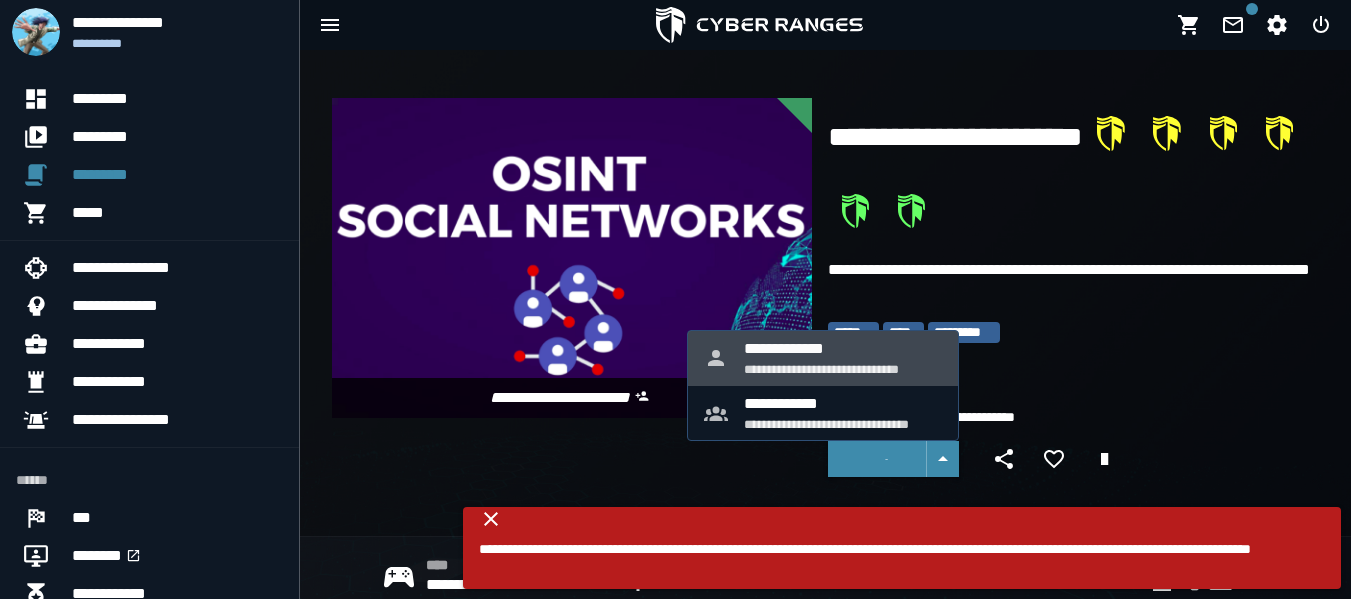 click on "**********" at bounding box center [843, 348] 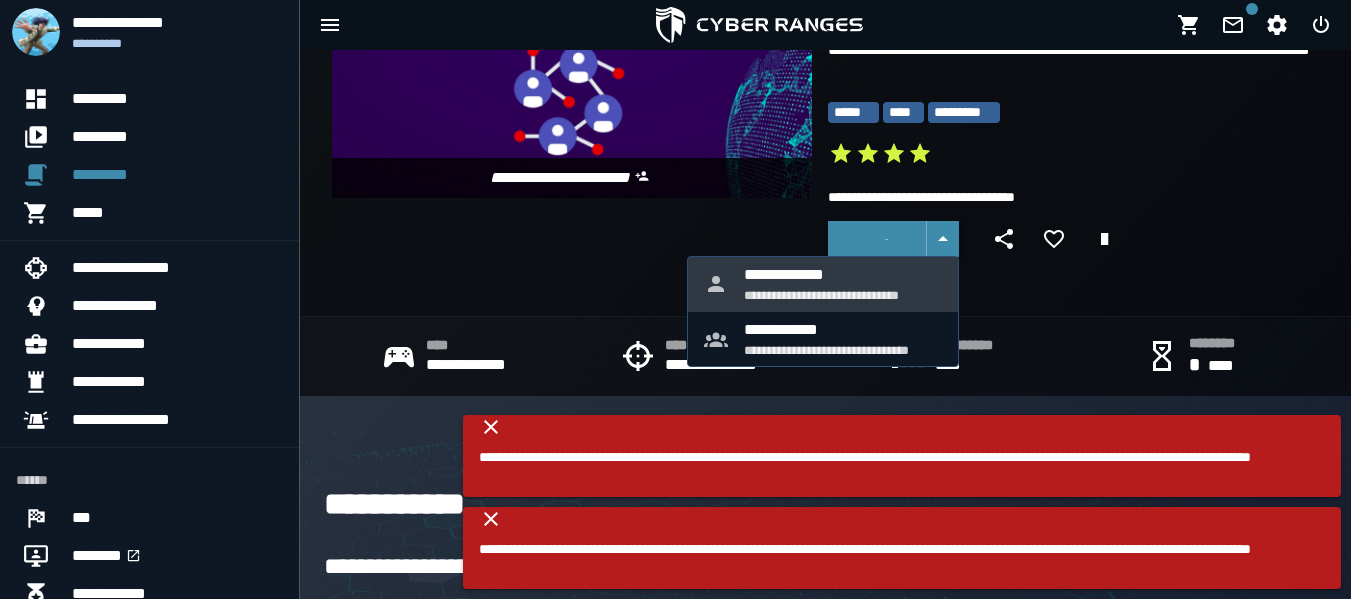 scroll, scrollTop: 221, scrollLeft: 0, axis: vertical 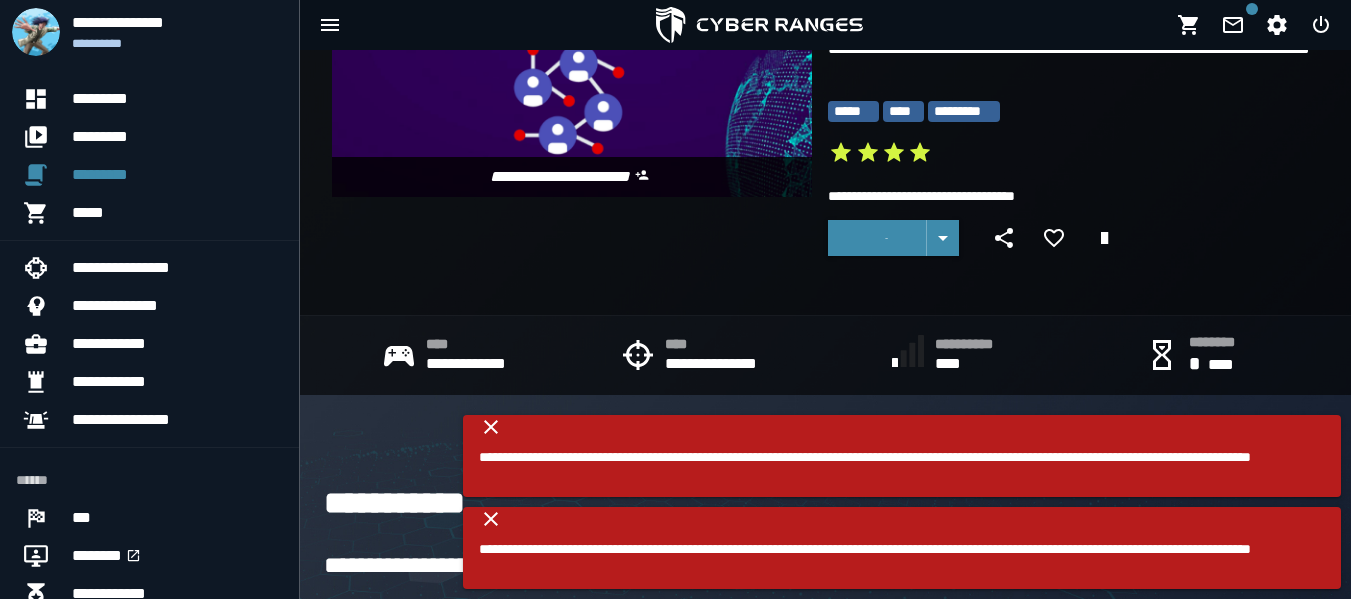 click on "**********" at bounding box center [825, 72] 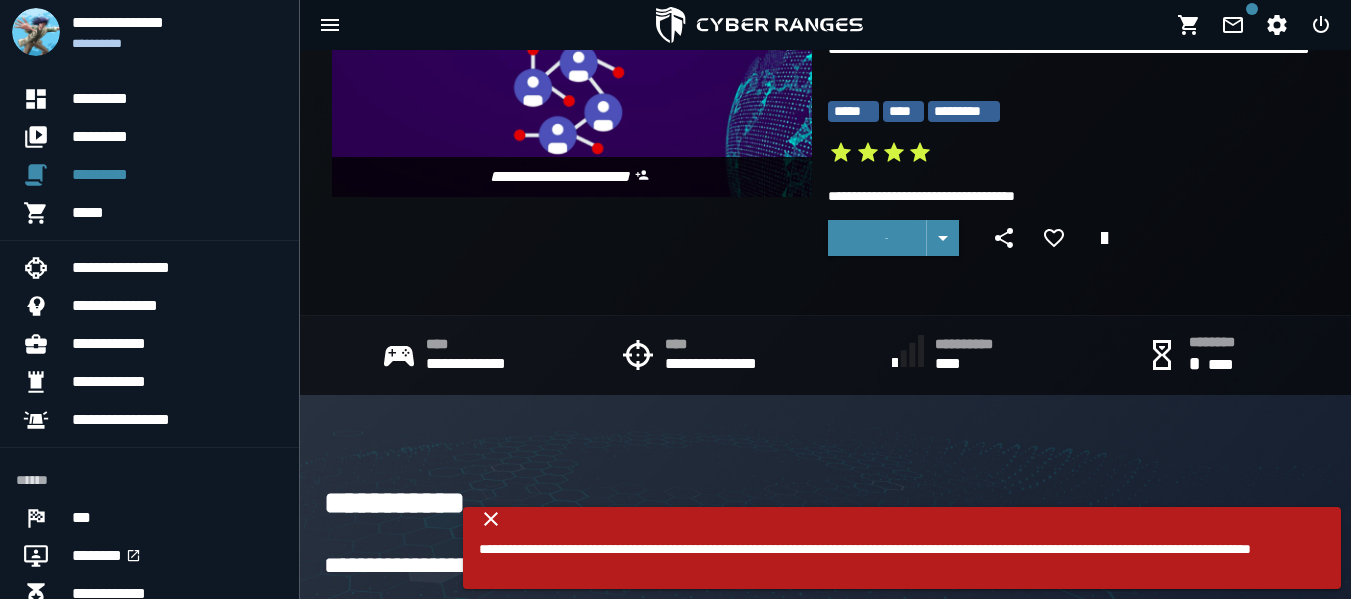 click on "**********" at bounding box center (887, 560) 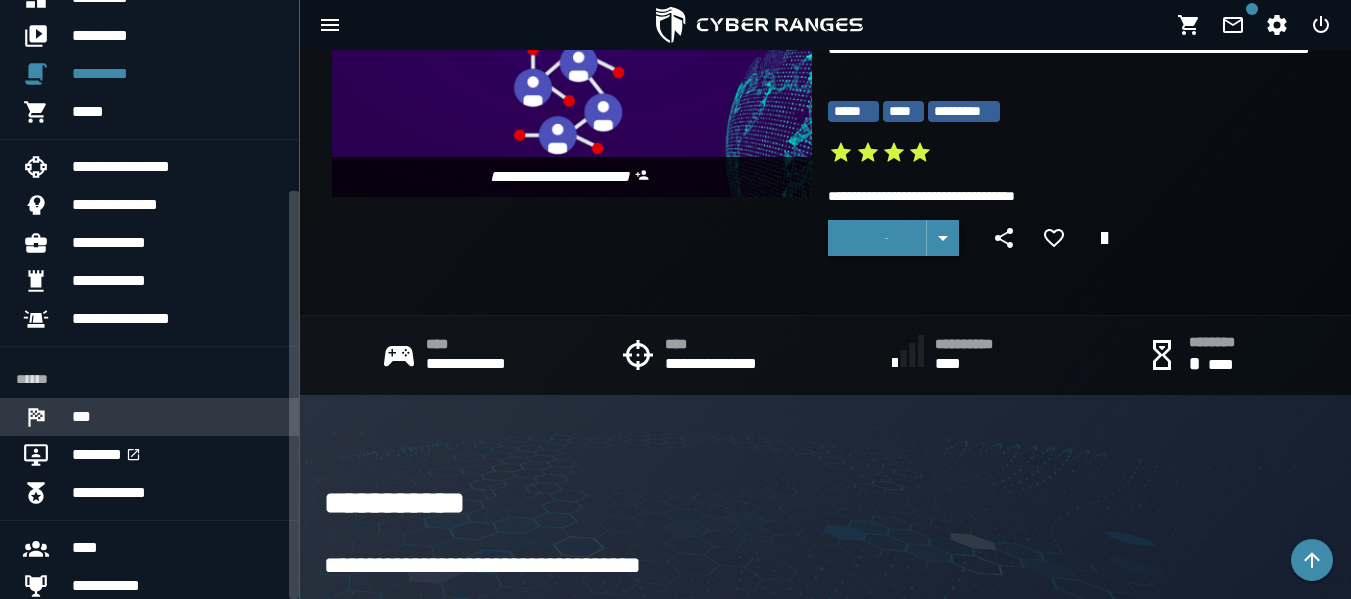 scroll, scrollTop: 280, scrollLeft: 0, axis: vertical 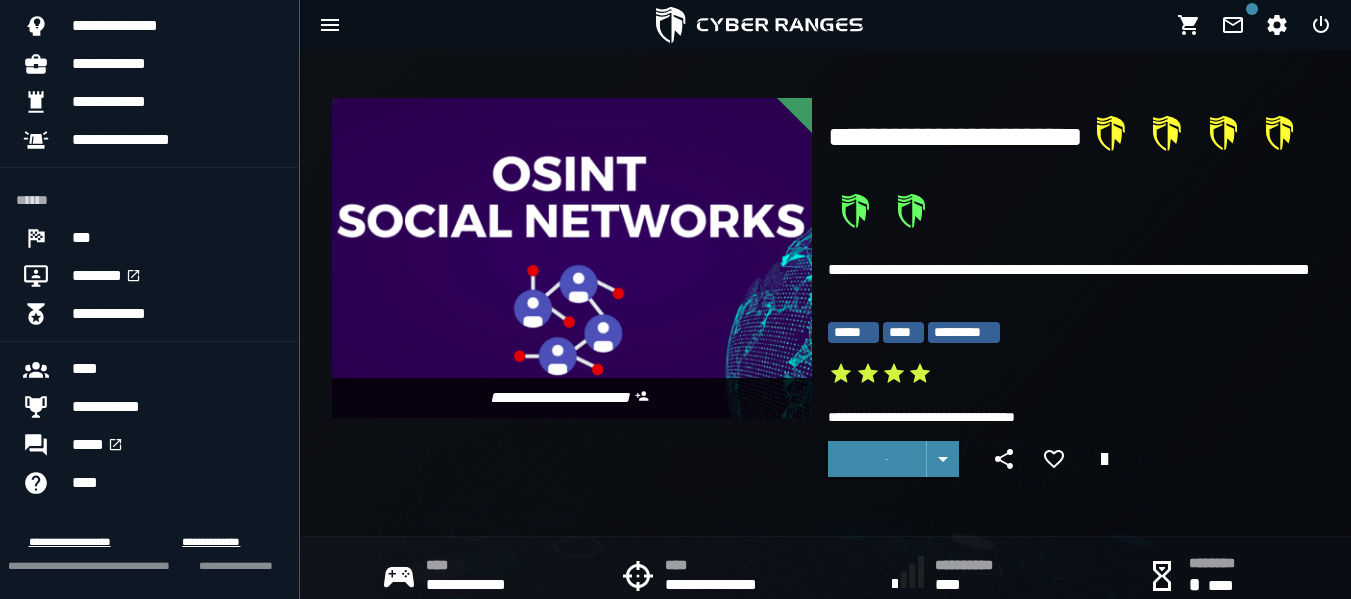 click at bounding box center (572, 258) 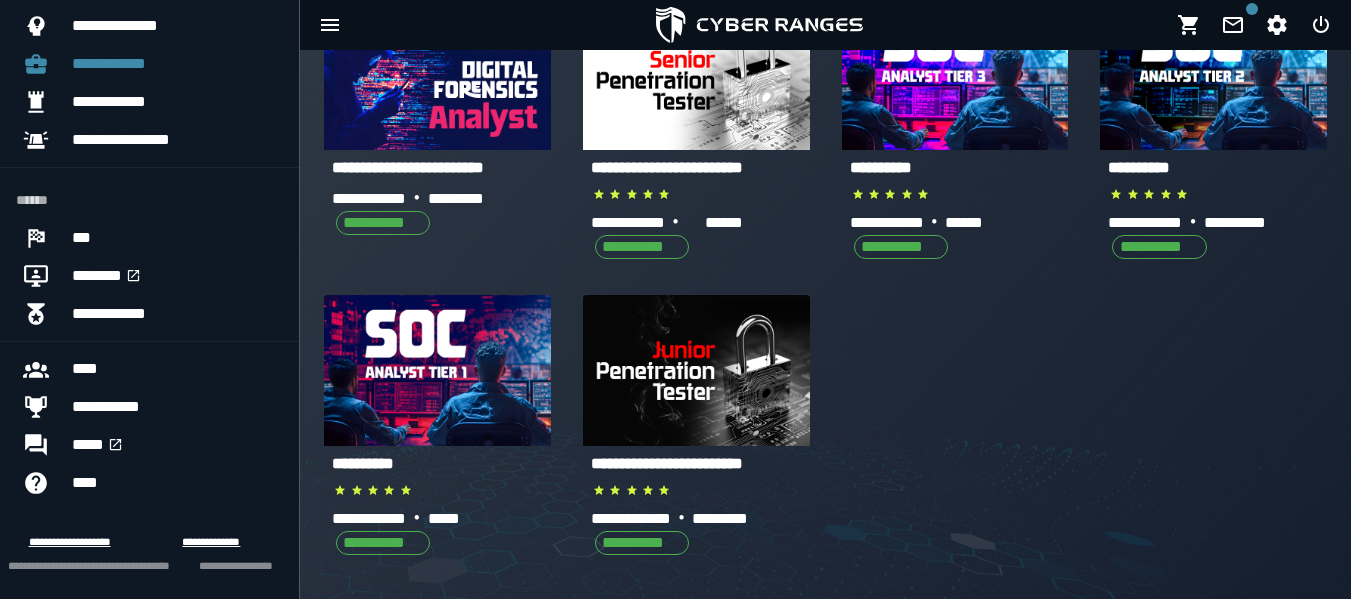 scroll, scrollTop: 180, scrollLeft: 0, axis: vertical 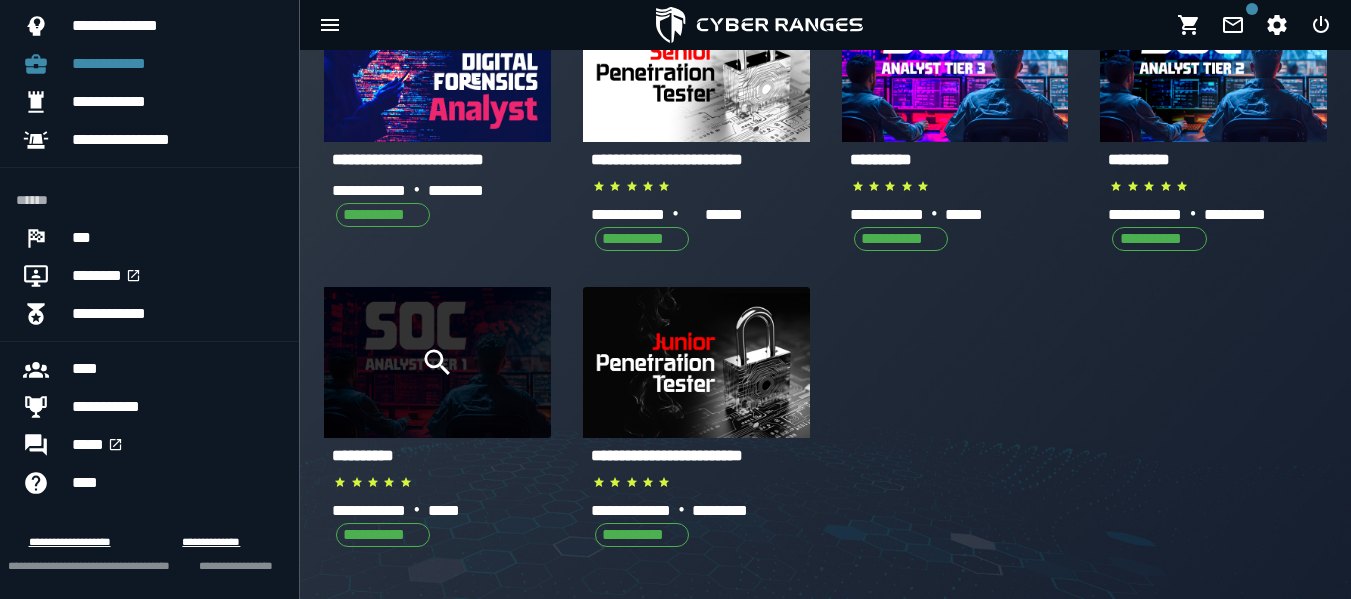click 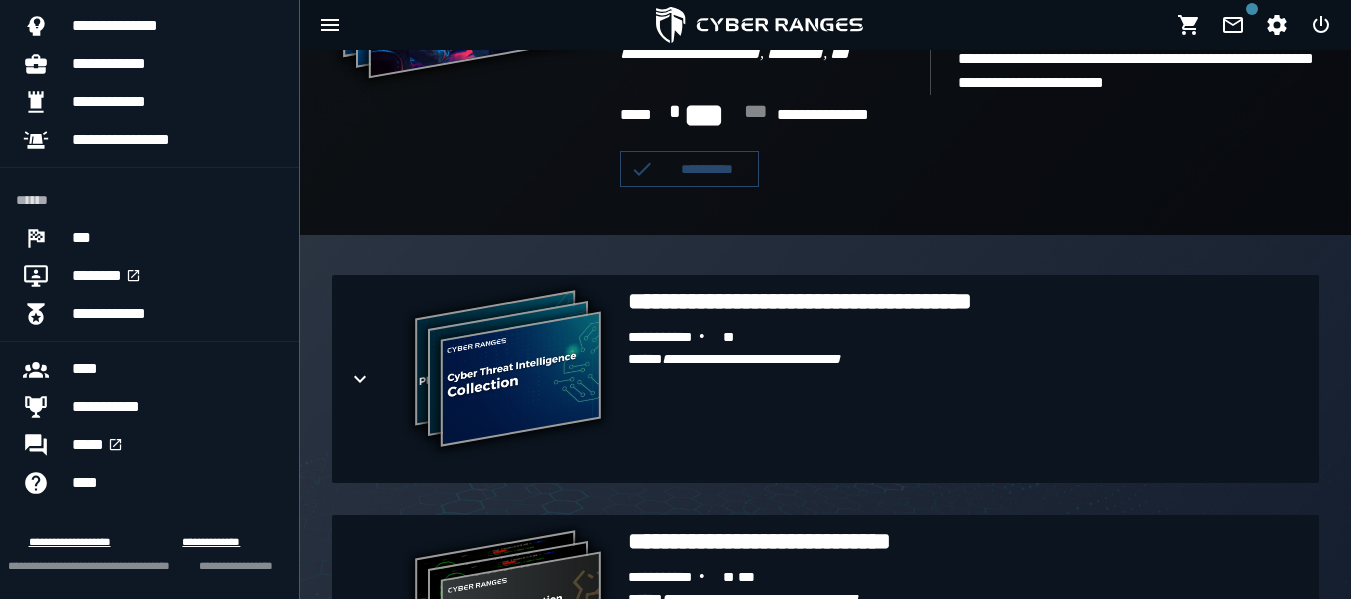 scroll, scrollTop: 301, scrollLeft: 0, axis: vertical 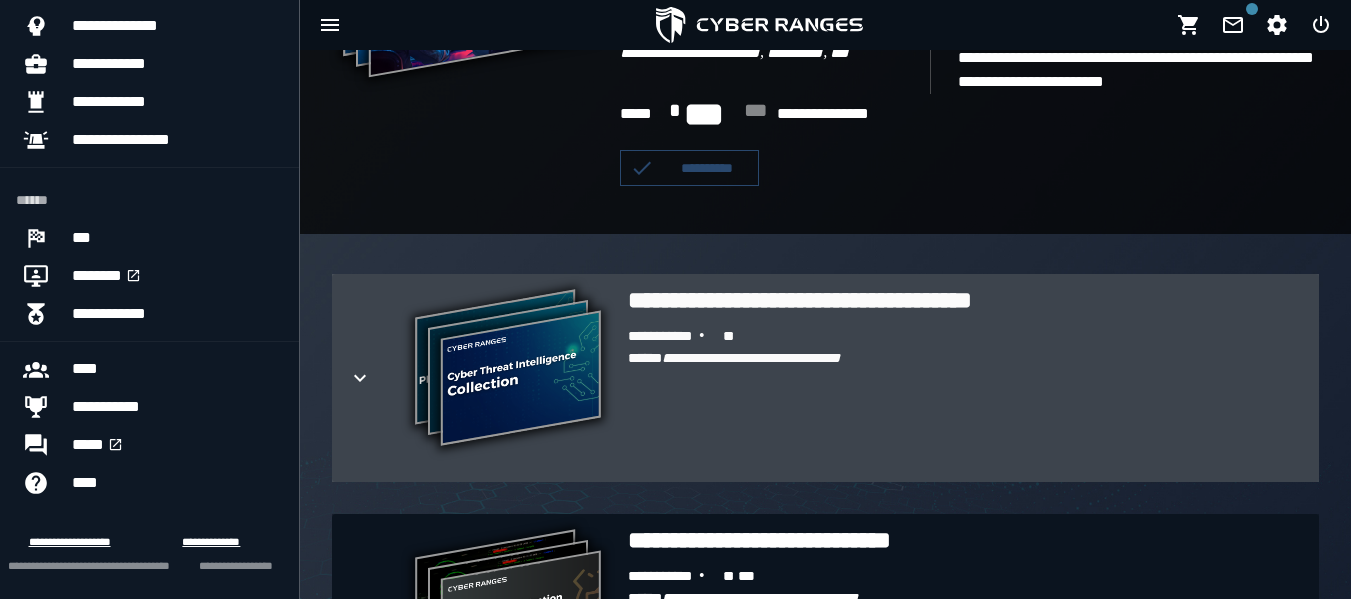 click on "**********" at bounding box center (965, 396) 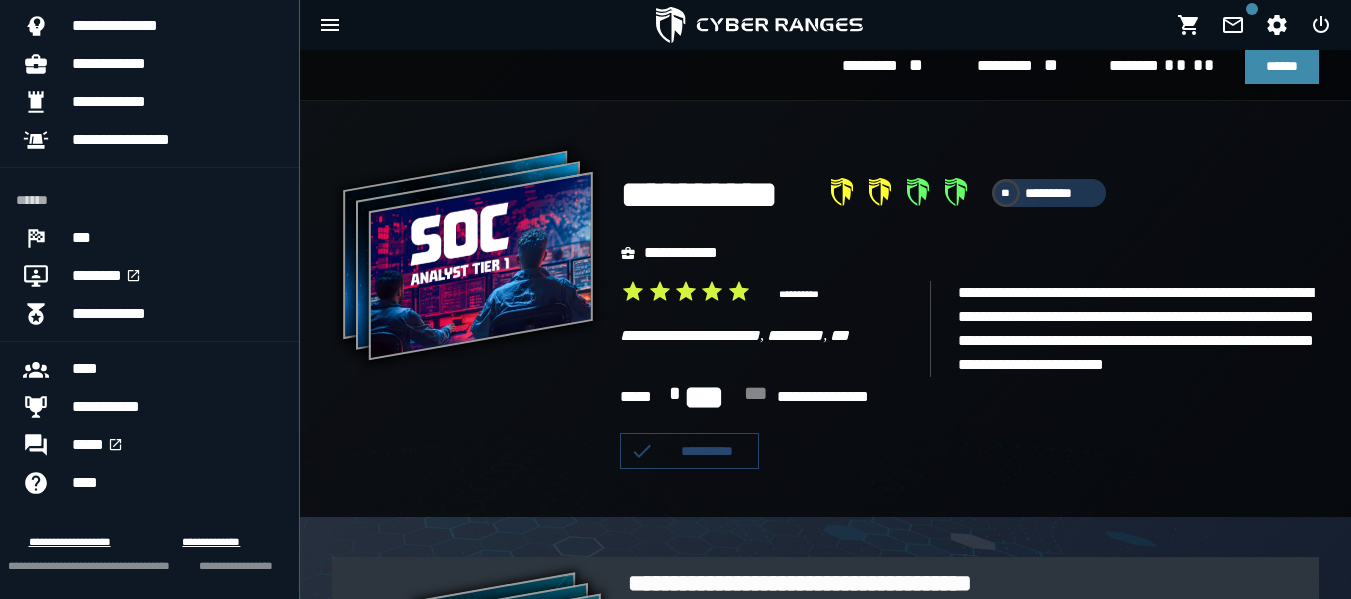 scroll, scrollTop: 0, scrollLeft: 0, axis: both 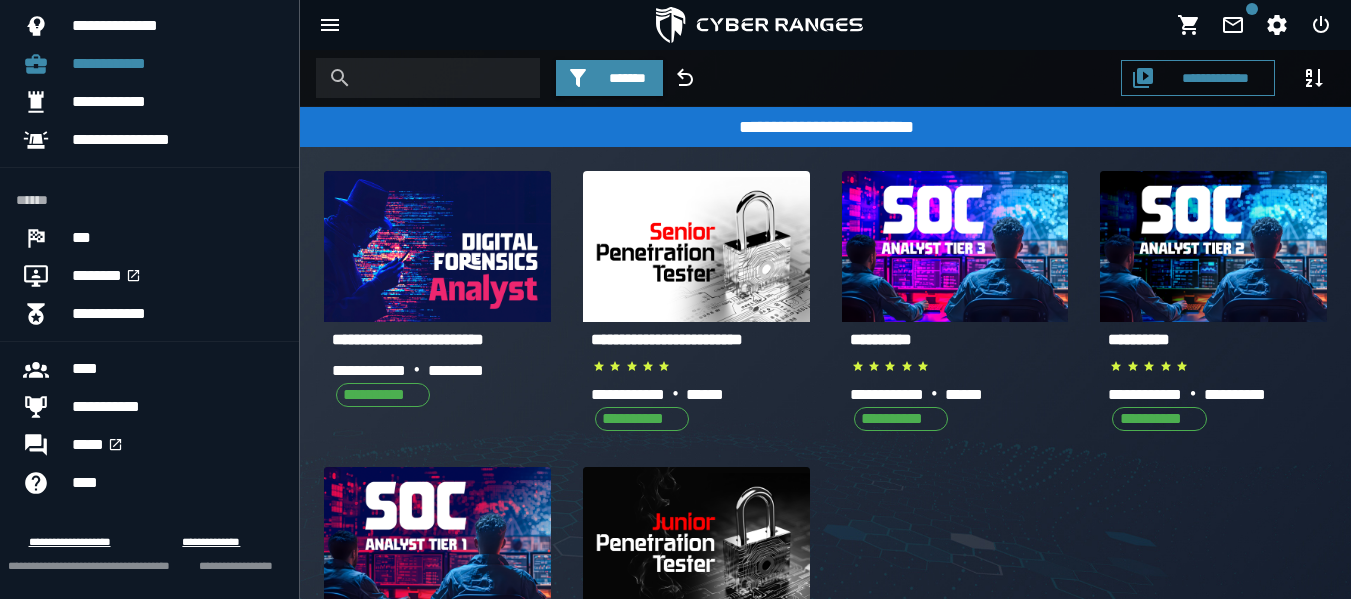 drag, startPoint x: 456, startPoint y: 11, endPoint x: 692, endPoint y: 565, distance: 602.1727 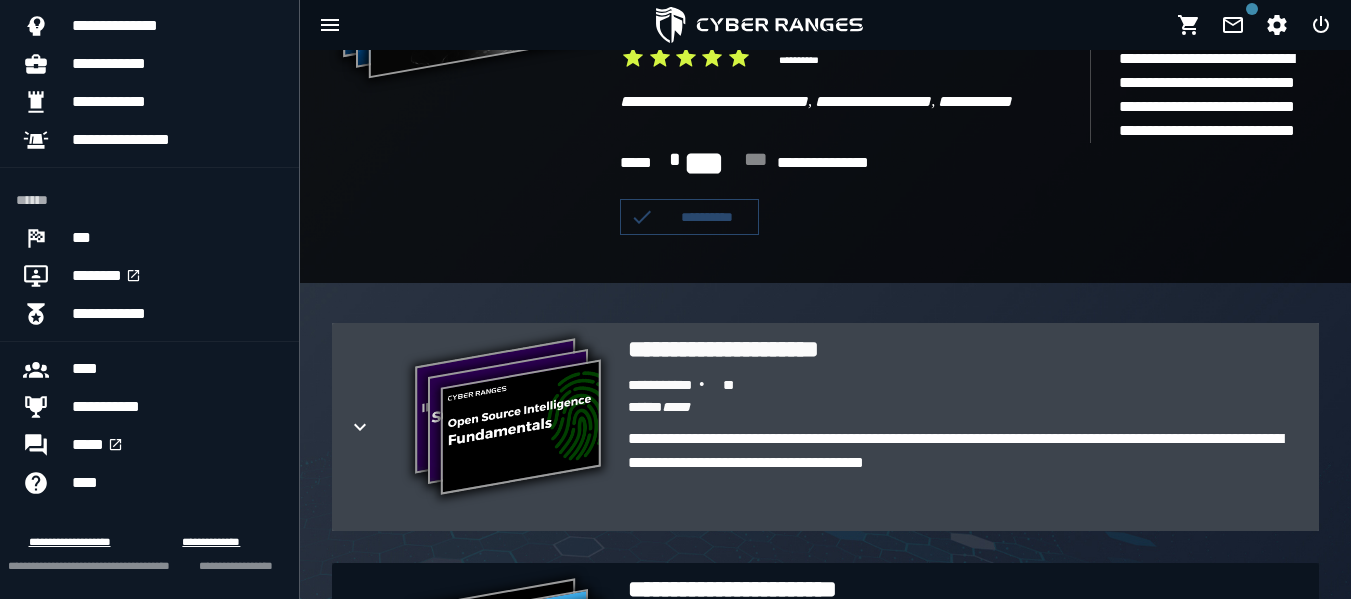 click on "***** *****" at bounding box center [965, 408] 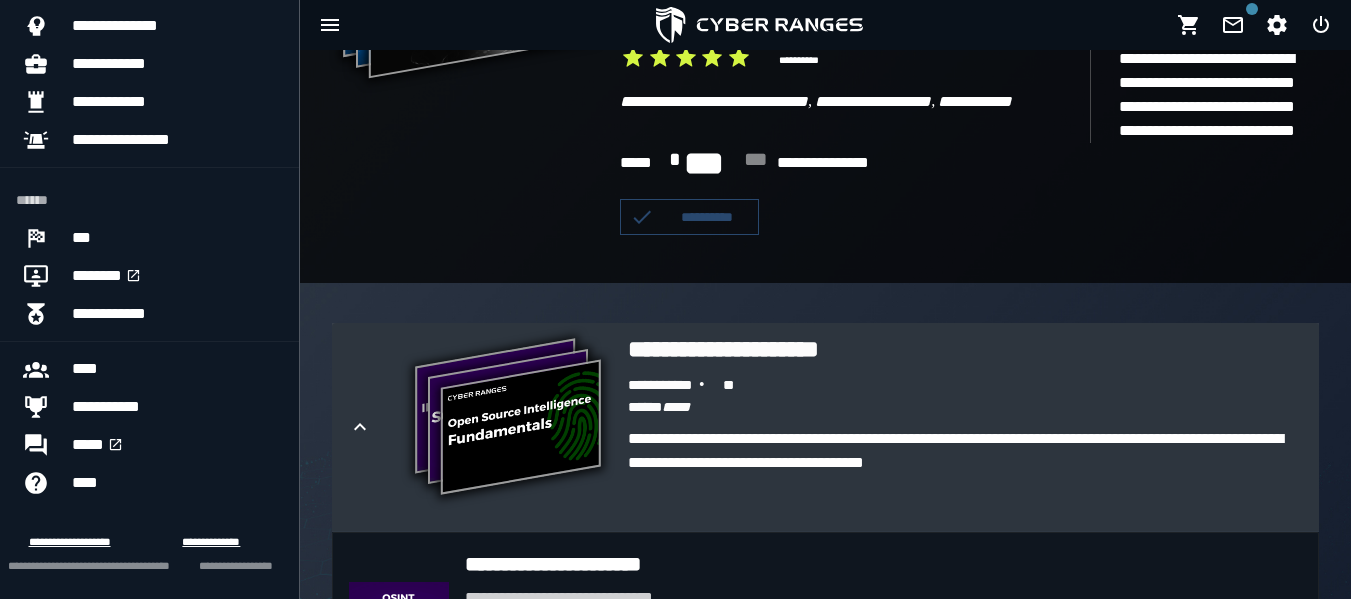 scroll, scrollTop: 512, scrollLeft: 0, axis: vertical 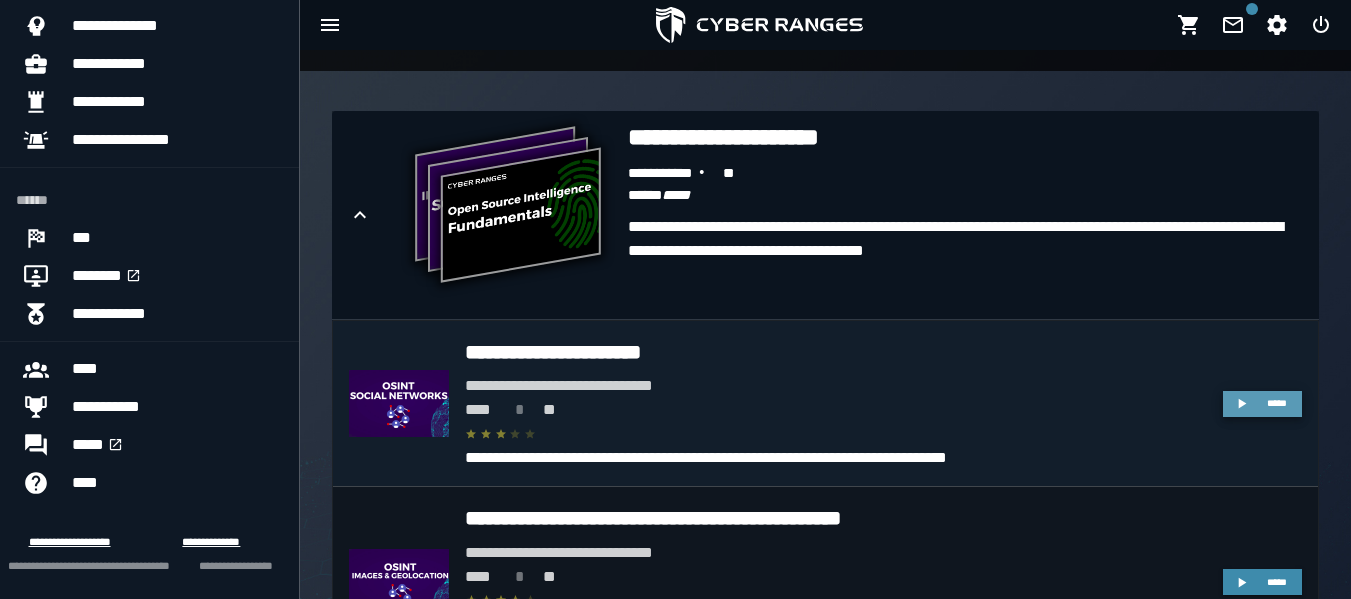 click on "*****" at bounding box center [1277, 403] 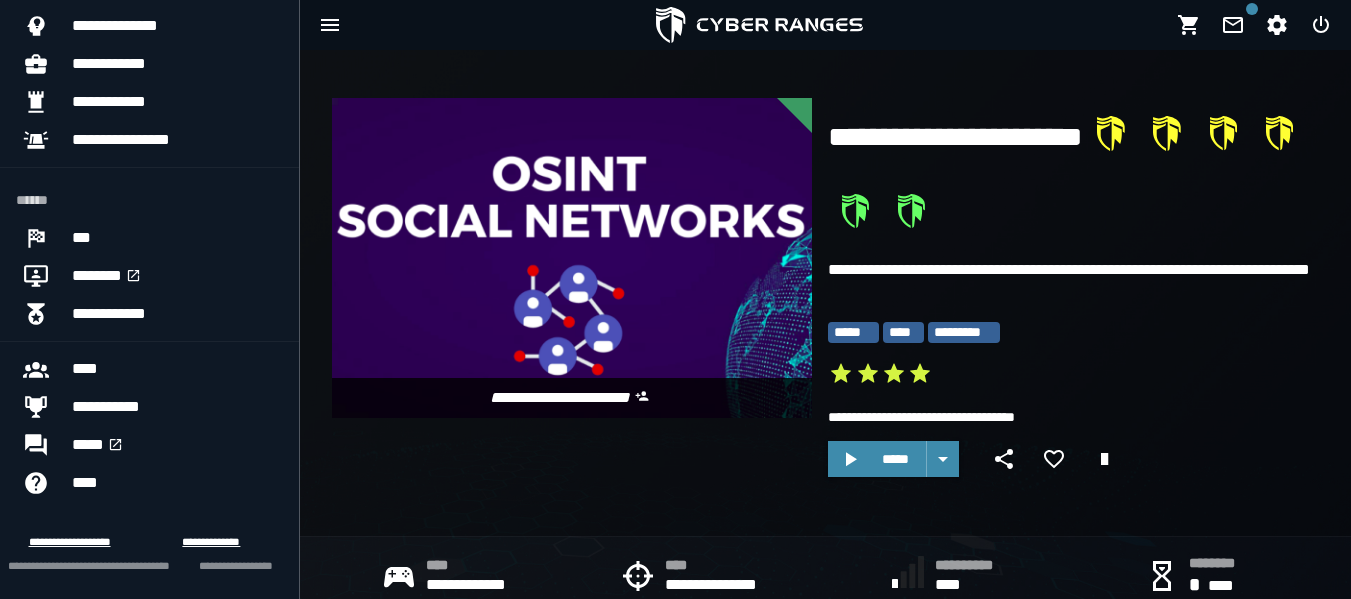 click on "*****" at bounding box center [1073, 463] 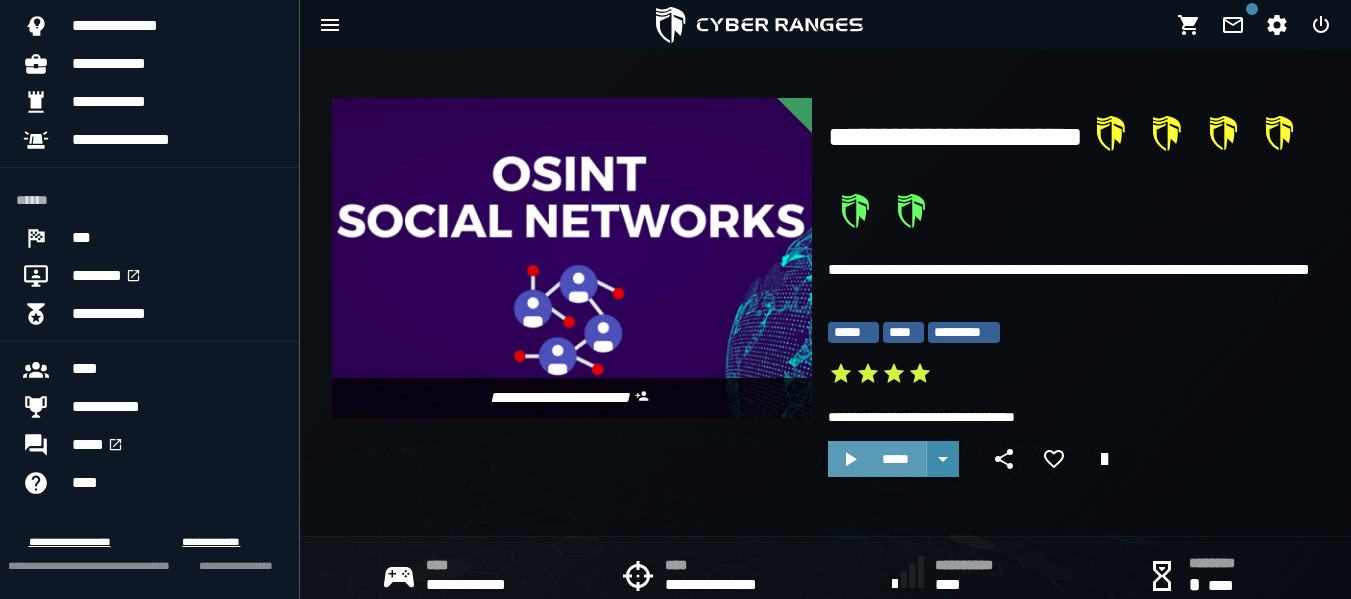 click on "*****" at bounding box center [877, 459] 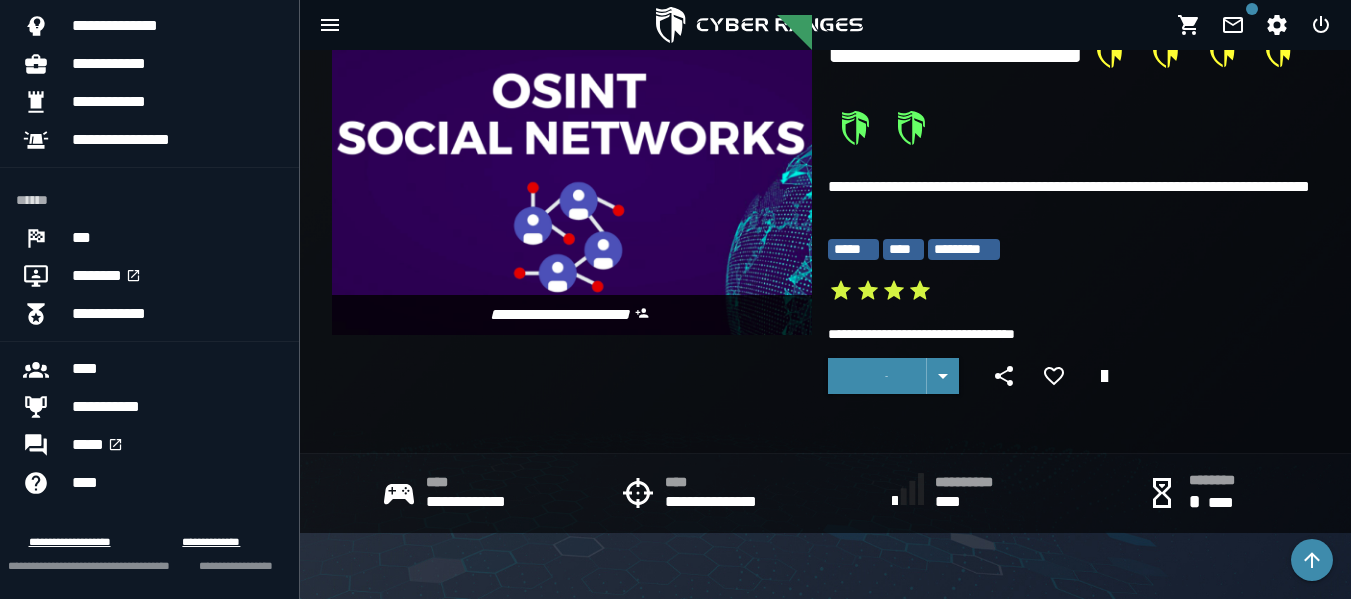 scroll, scrollTop: 0, scrollLeft: 0, axis: both 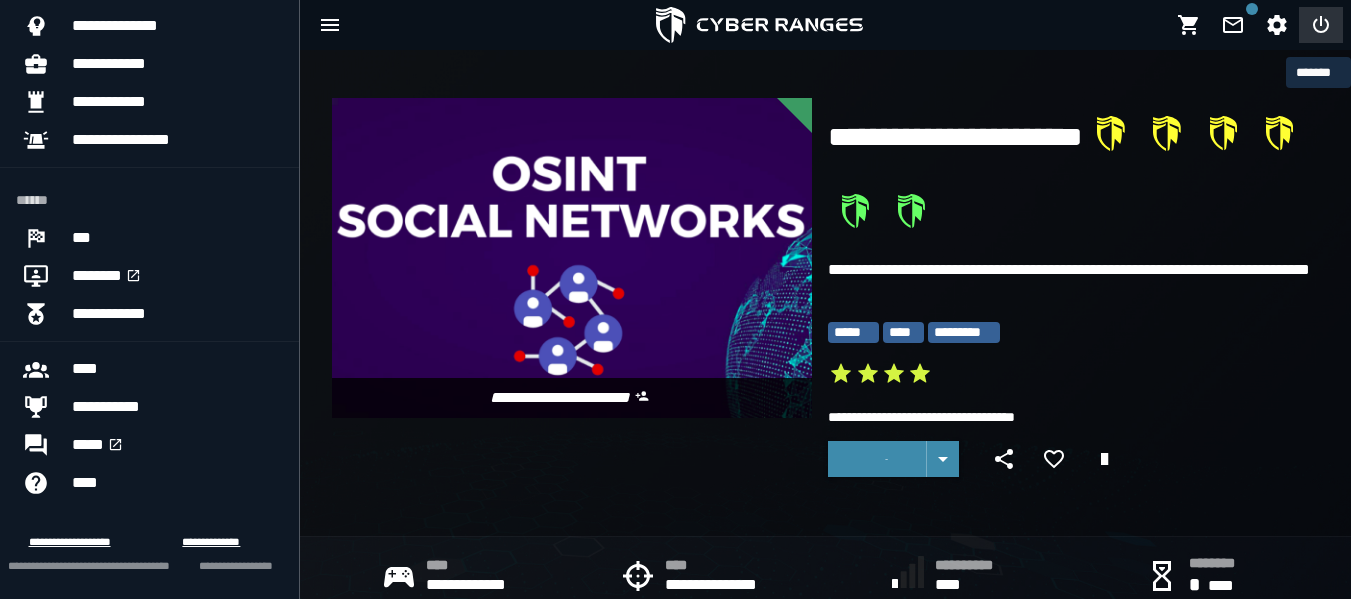 click 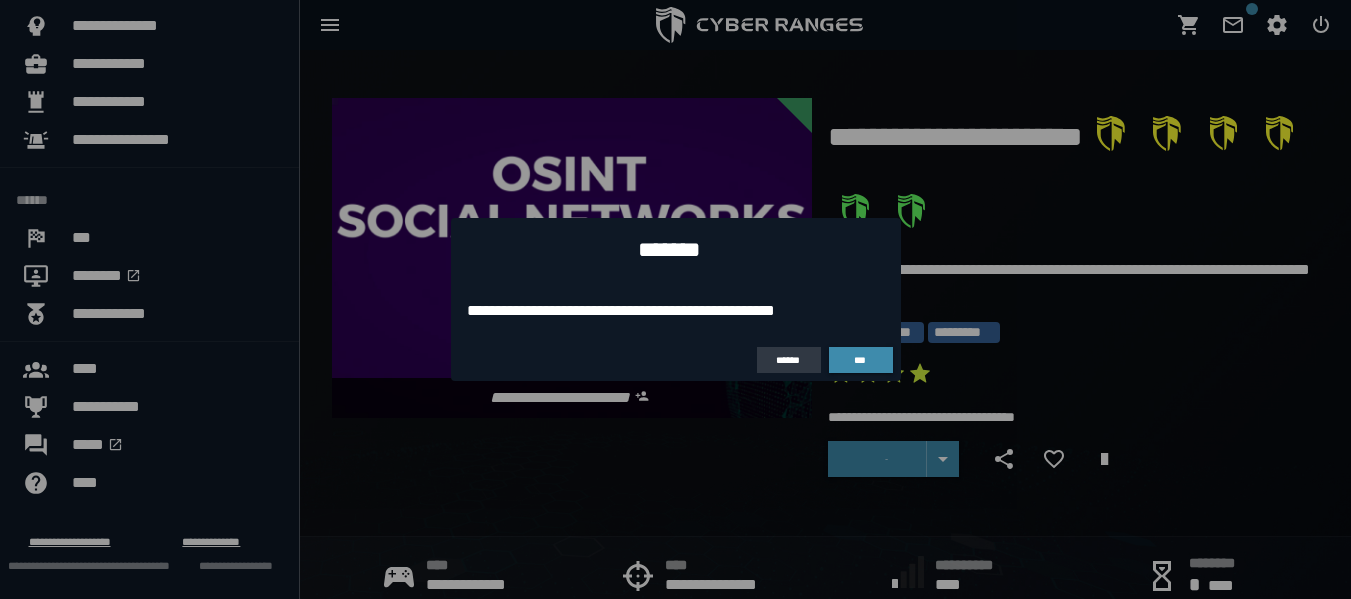 click on "******" at bounding box center (789, 360) 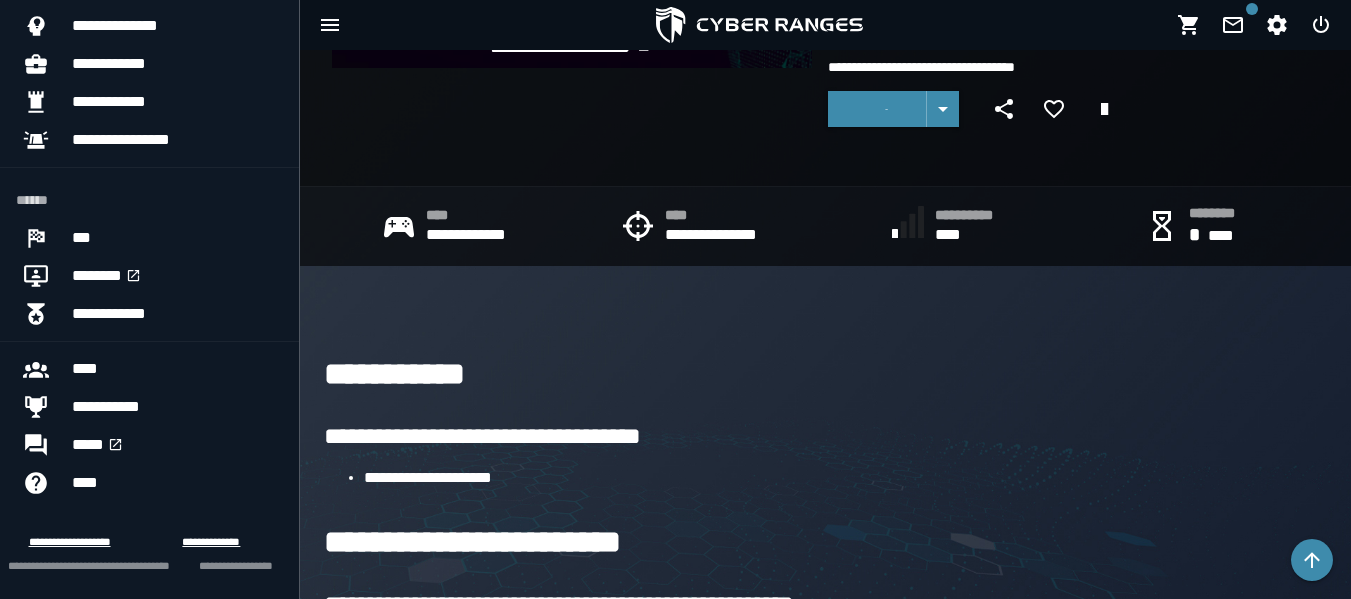scroll, scrollTop: 0, scrollLeft: 0, axis: both 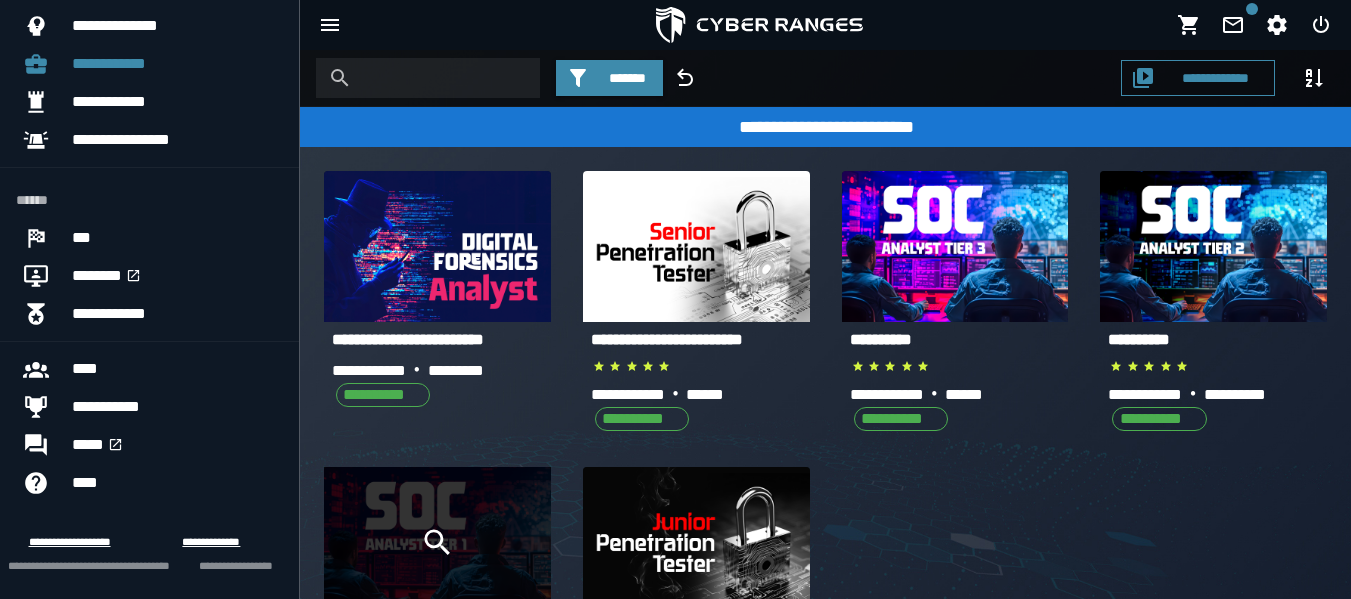 click 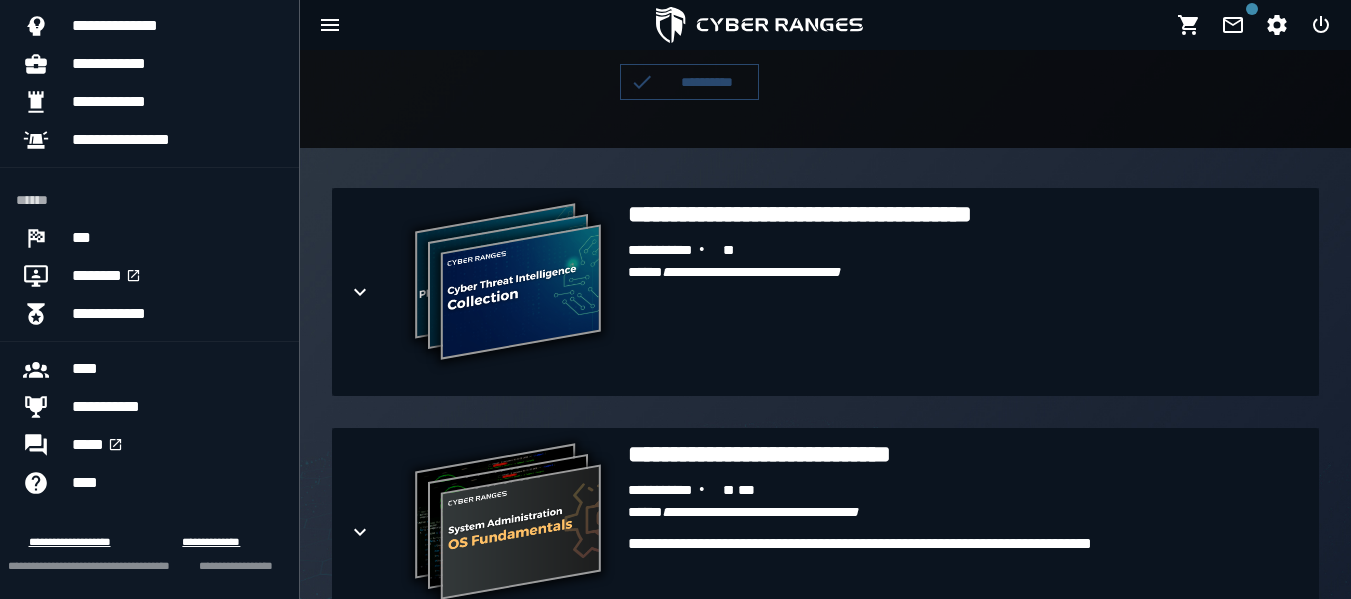 scroll, scrollTop: 388, scrollLeft: 0, axis: vertical 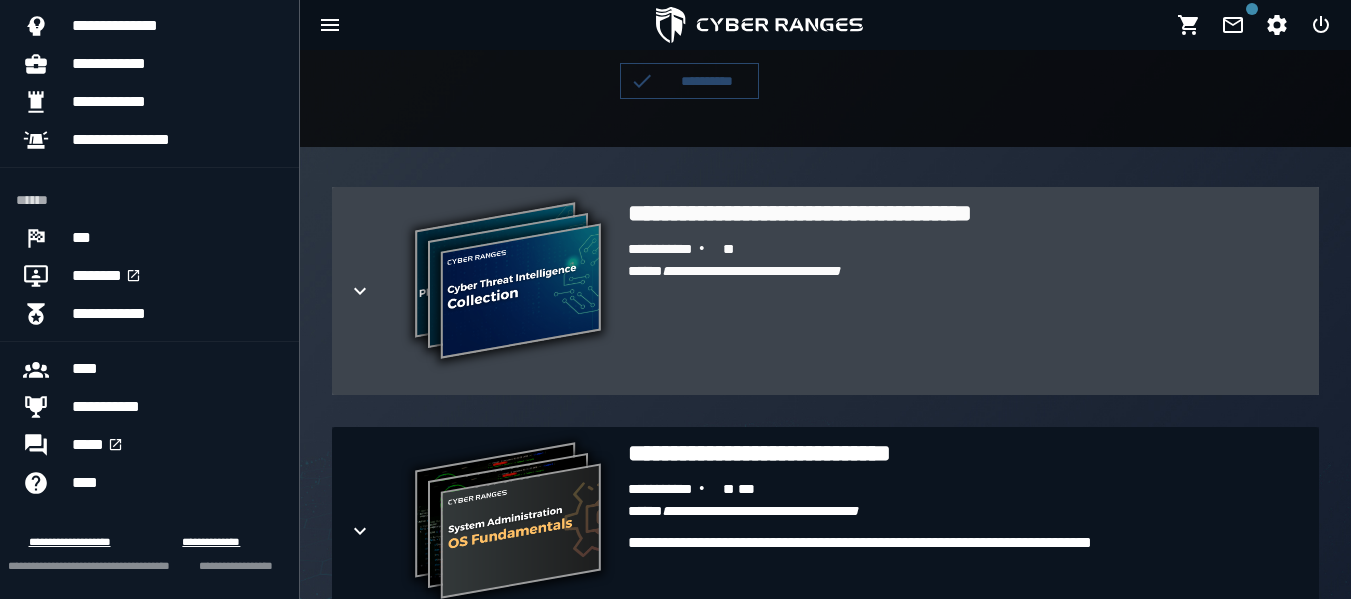 click on "**********" at bounding box center [965, 309] 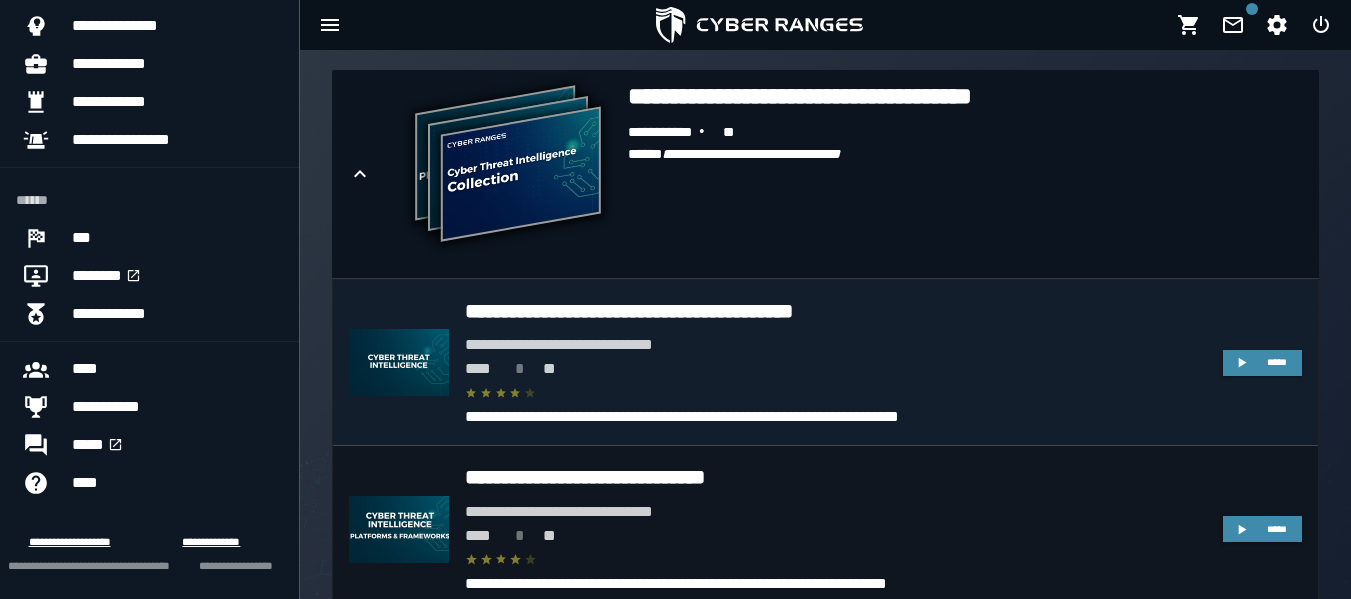 scroll, scrollTop: 506, scrollLeft: 0, axis: vertical 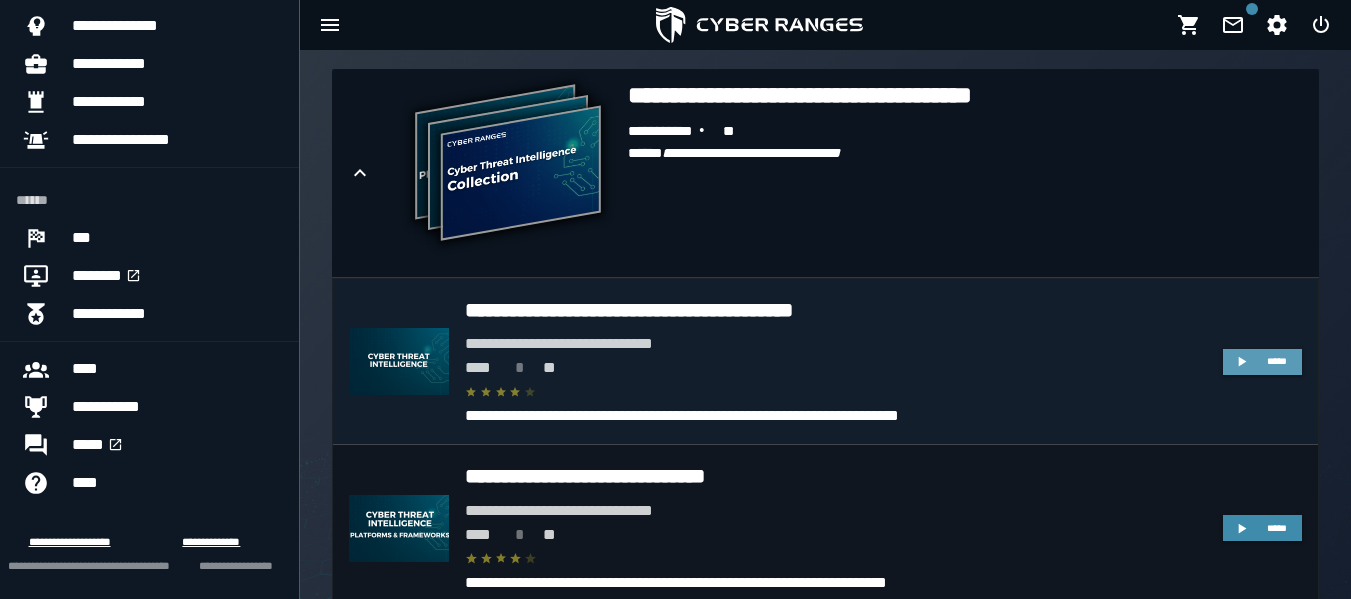 click on "*****" at bounding box center (1262, 362) 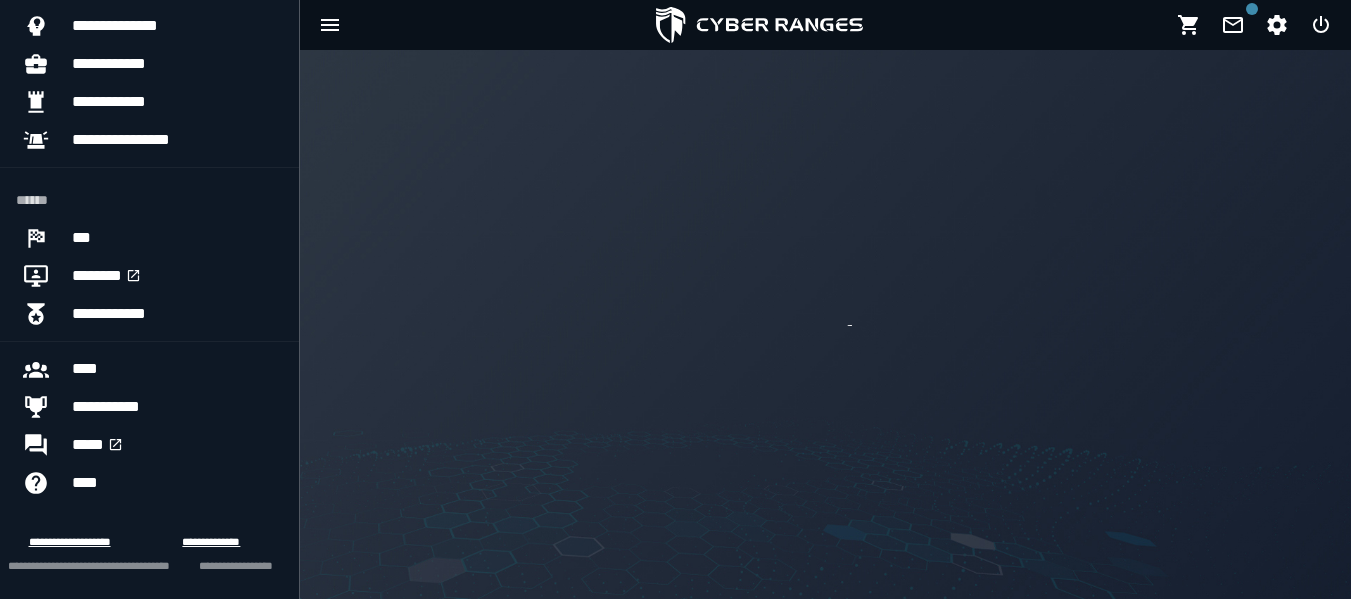 scroll, scrollTop: 0, scrollLeft: 0, axis: both 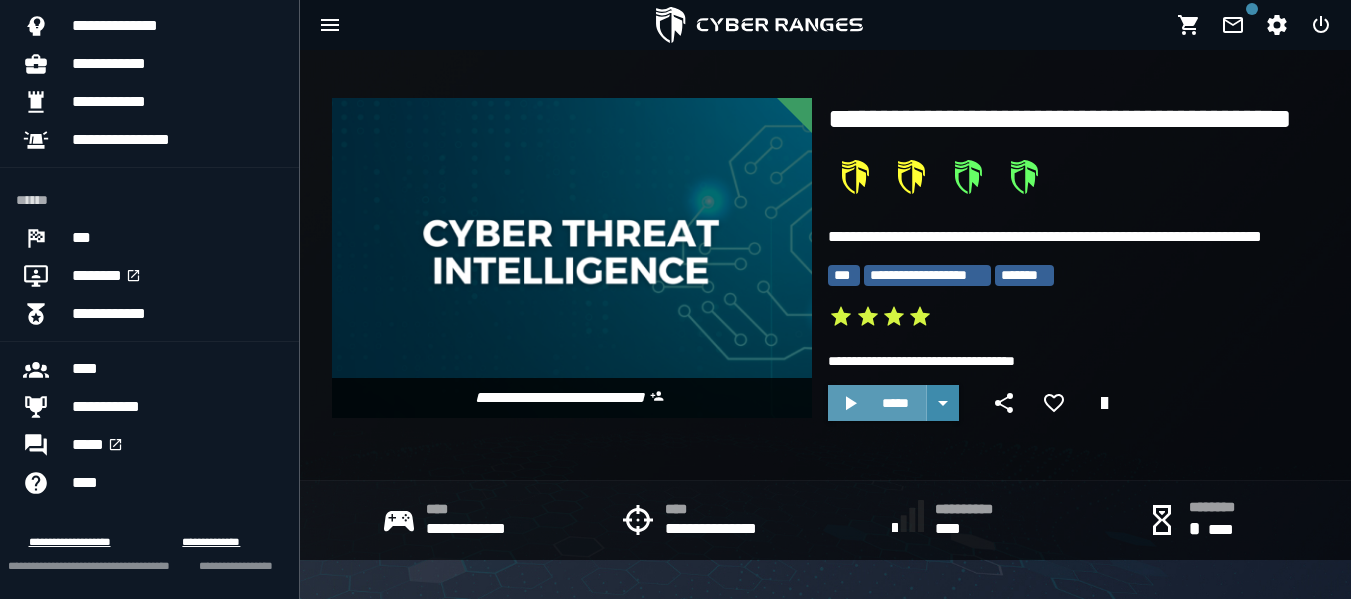 click 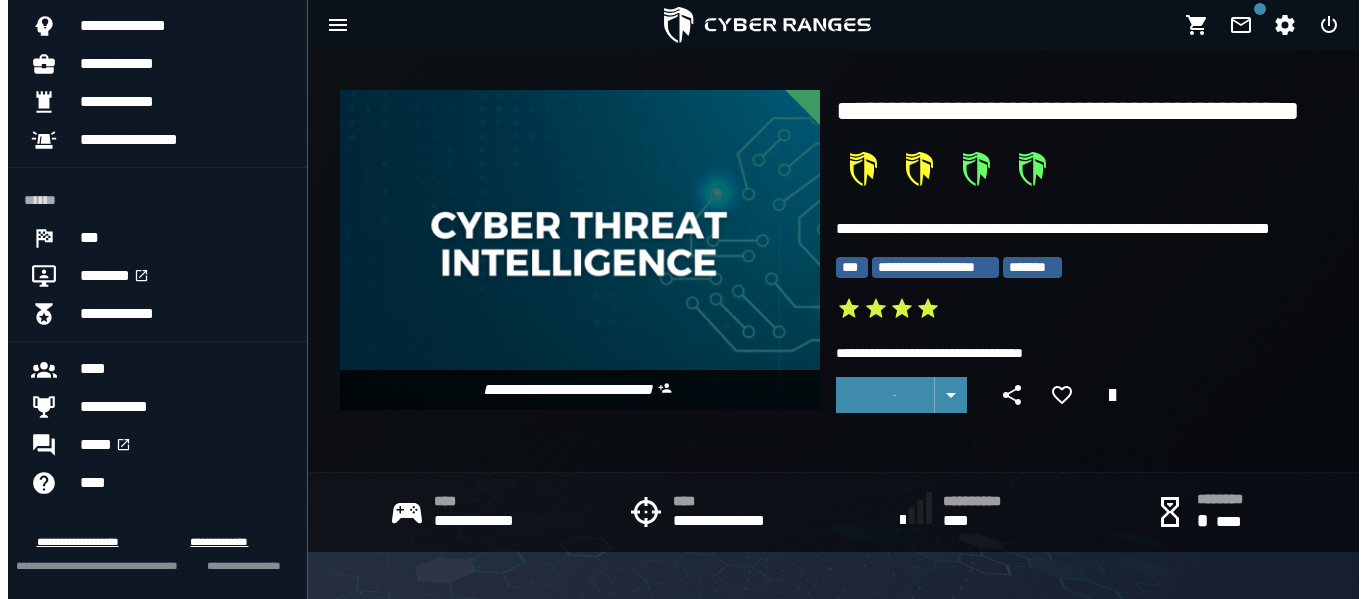scroll, scrollTop: 0, scrollLeft: 0, axis: both 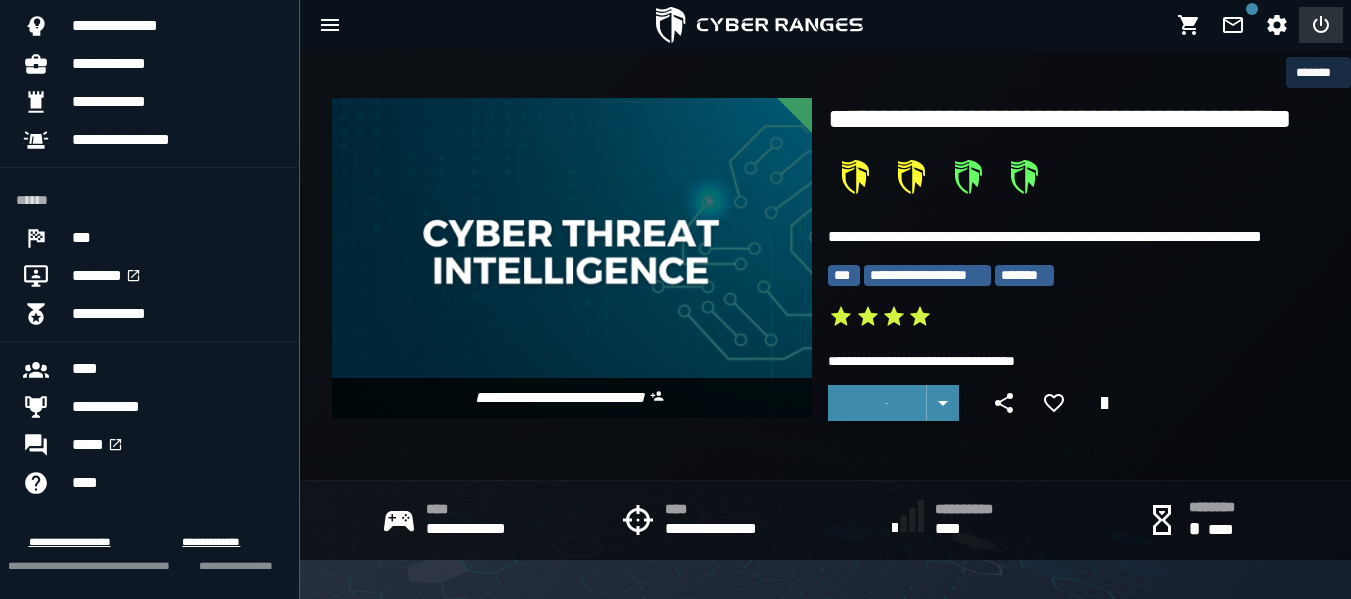 click at bounding box center [1321, 25] 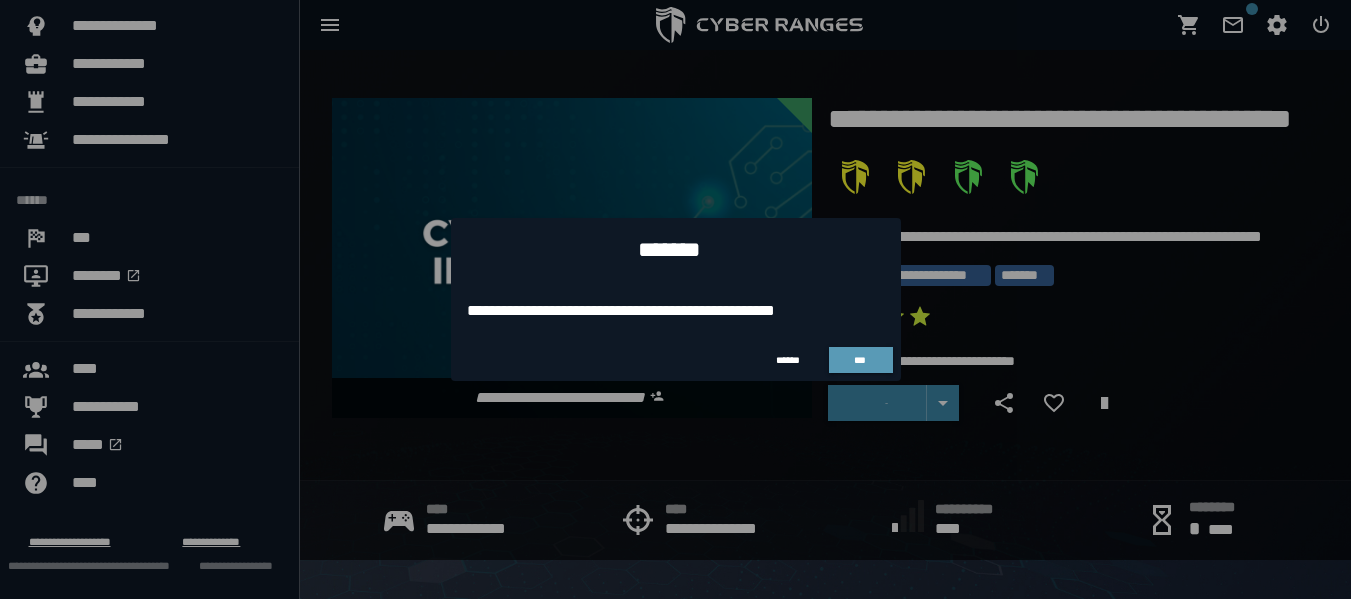 click on "***" at bounding box center (861, 360) 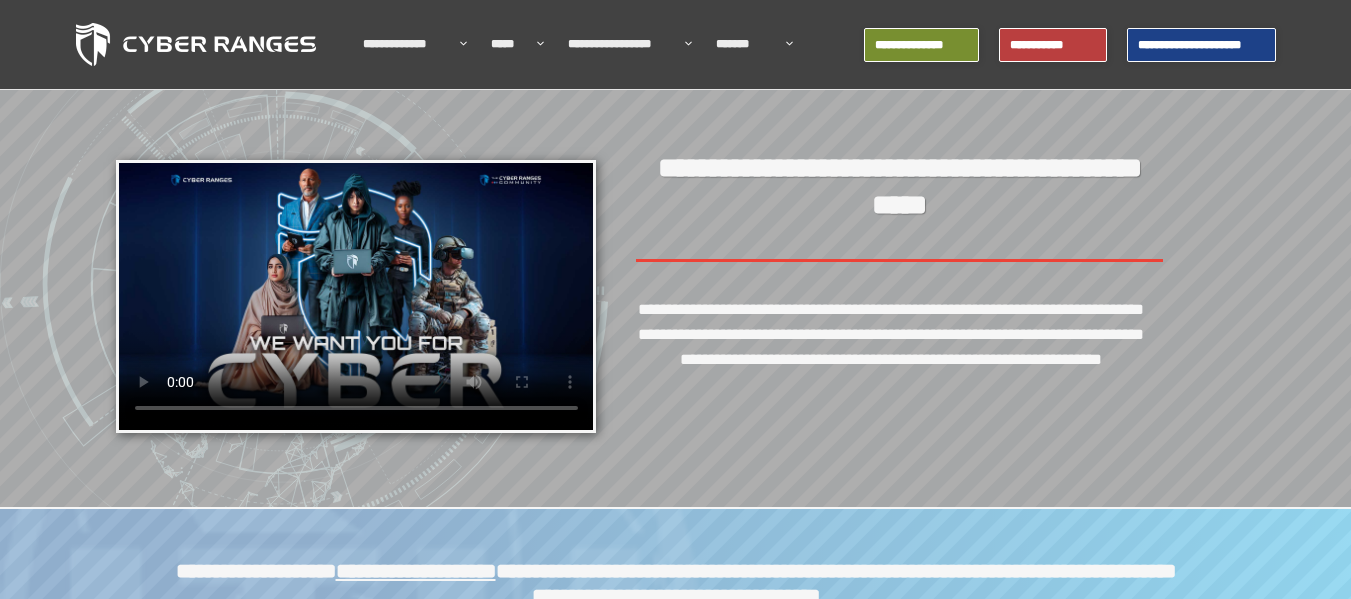 scroll, scrollTop: 0, scrollLeft: 0, axis: both 